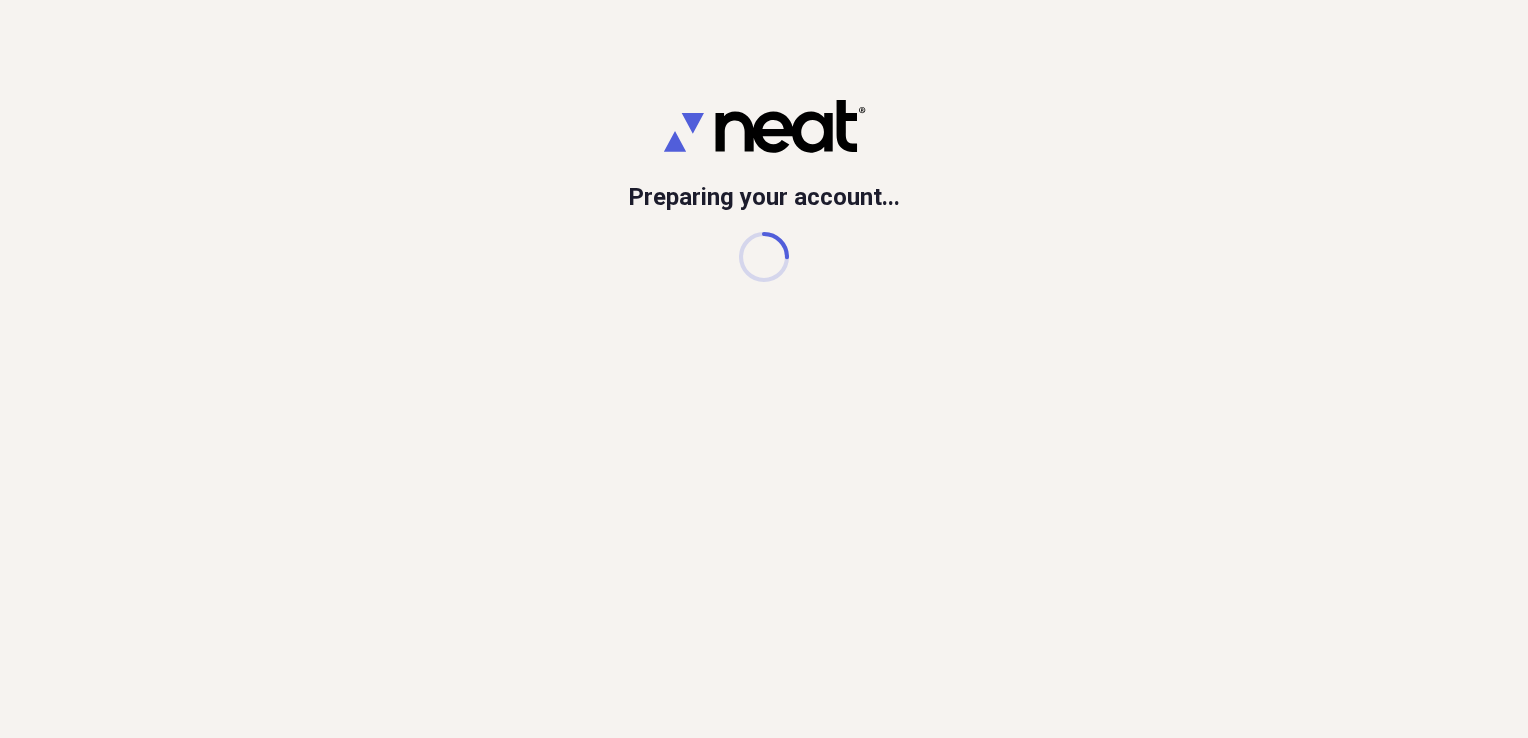 scroll, scrollTop: 0, scrollLeft: 0, axis: both 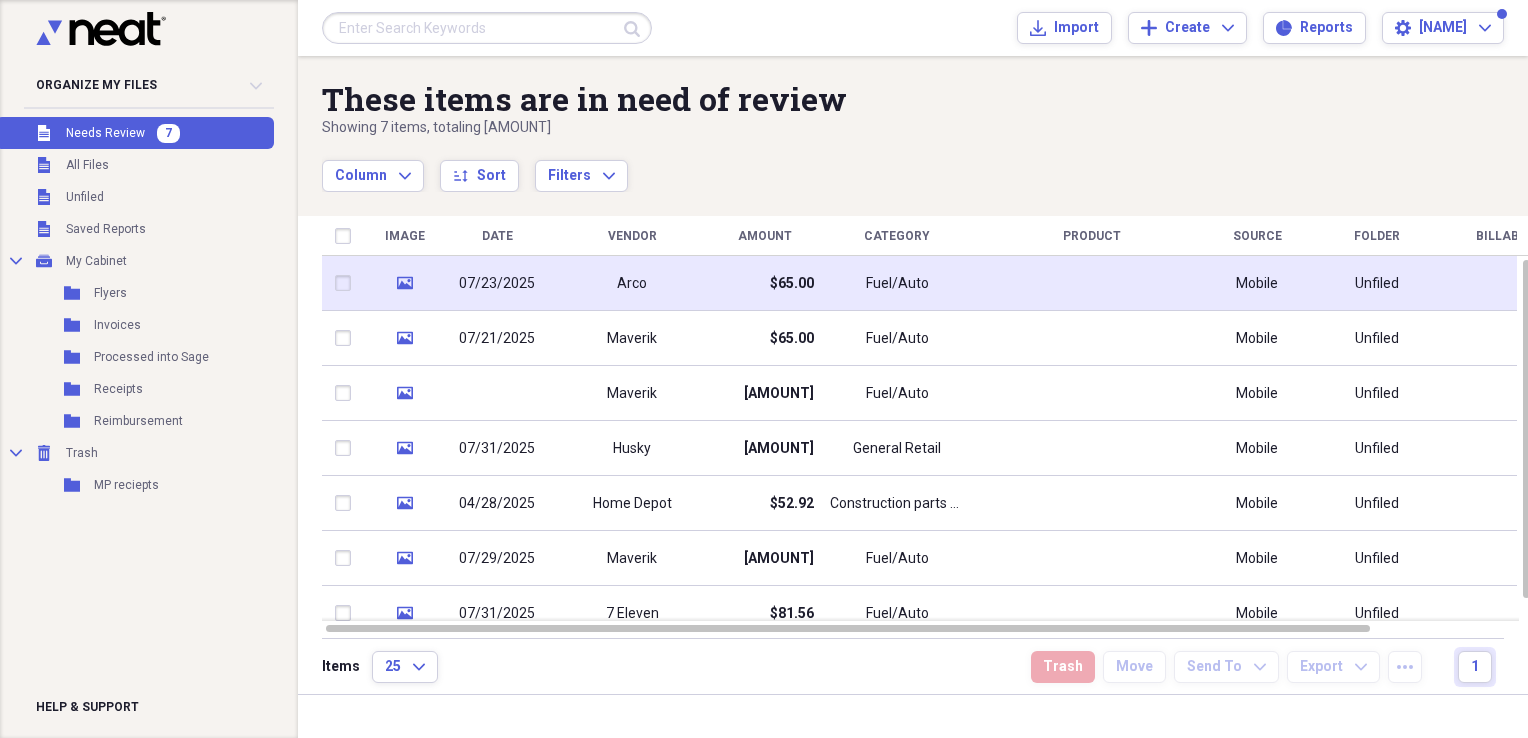 click on "Arco" at bounding box center (632, 283) 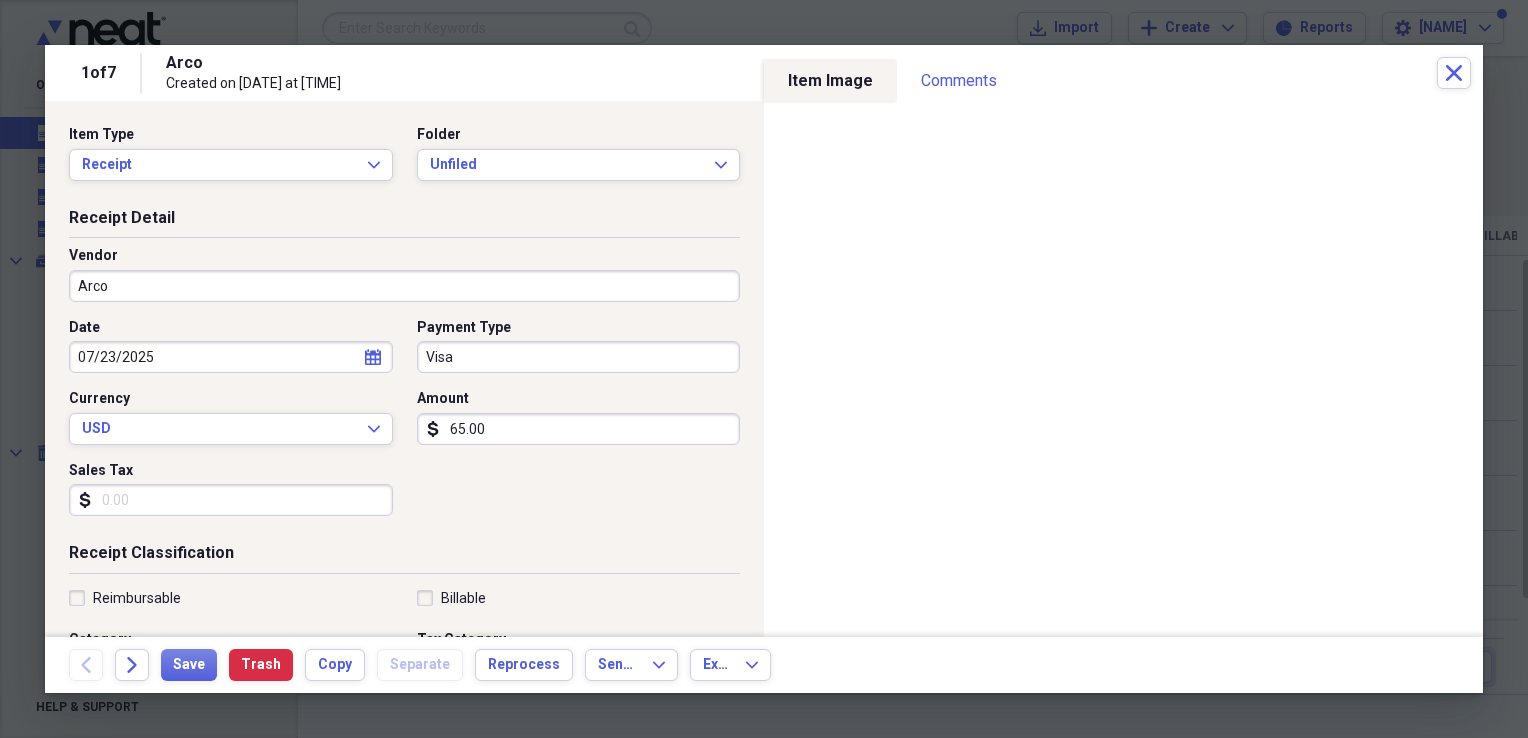 click on "Item Type Receipt Expand Folder Unfiled Expand" at bounding box center [404, 161] 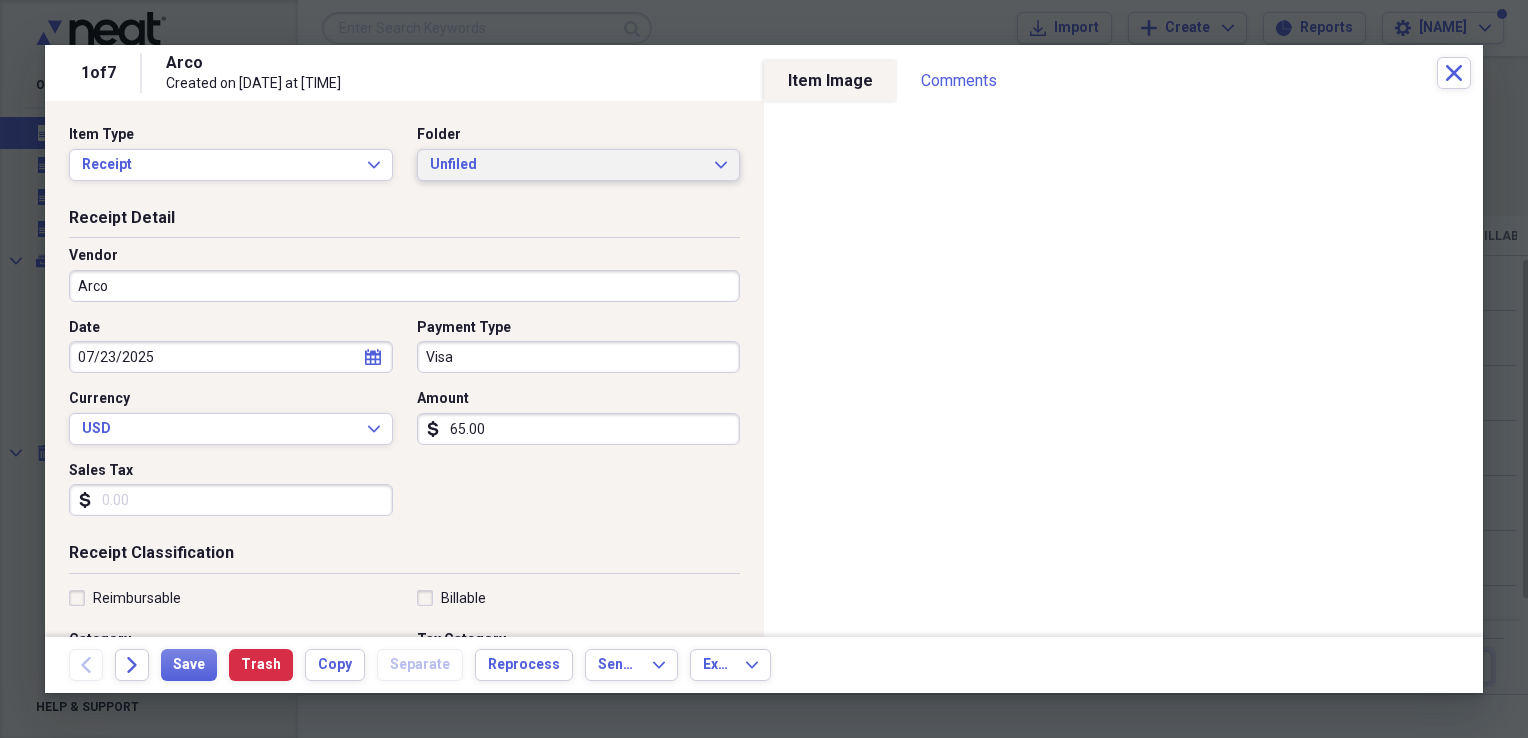 click on "Unfiled" at bounding box center (567, 165) 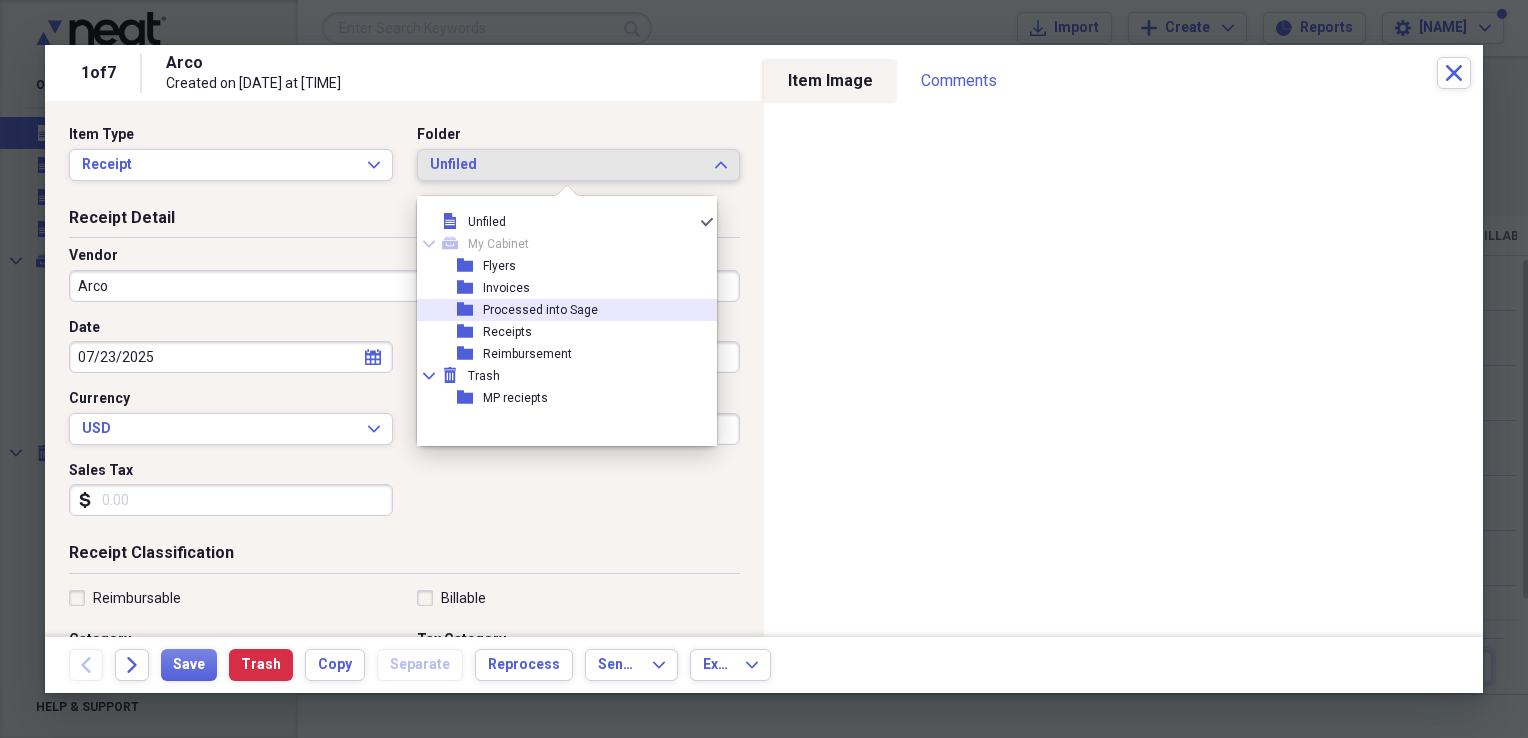 click on "Processed into Sage" at bounding box center (540, 310) 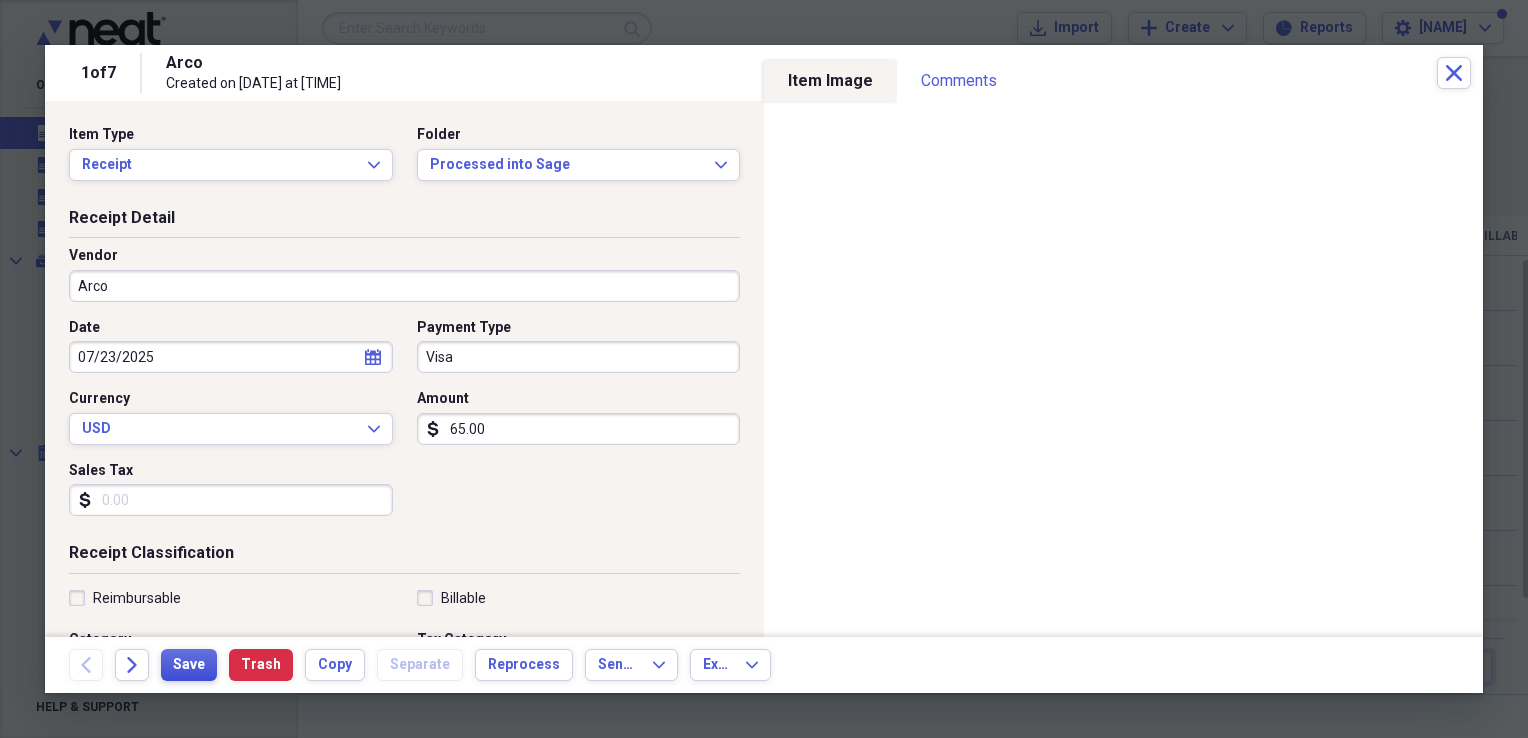click on "Save" at bounding box center (189, 665) 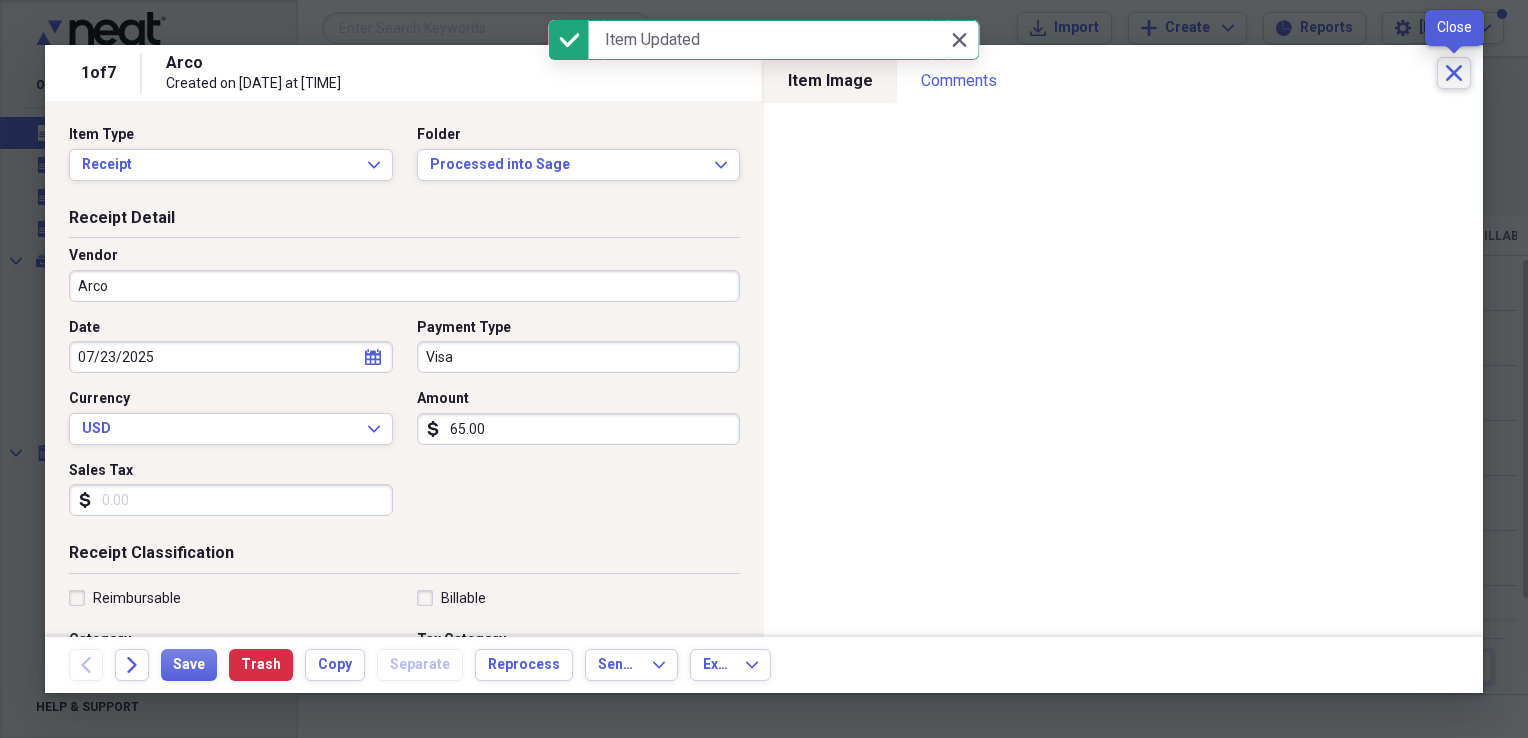 click on "Close" at bounding box center [1454, 73] 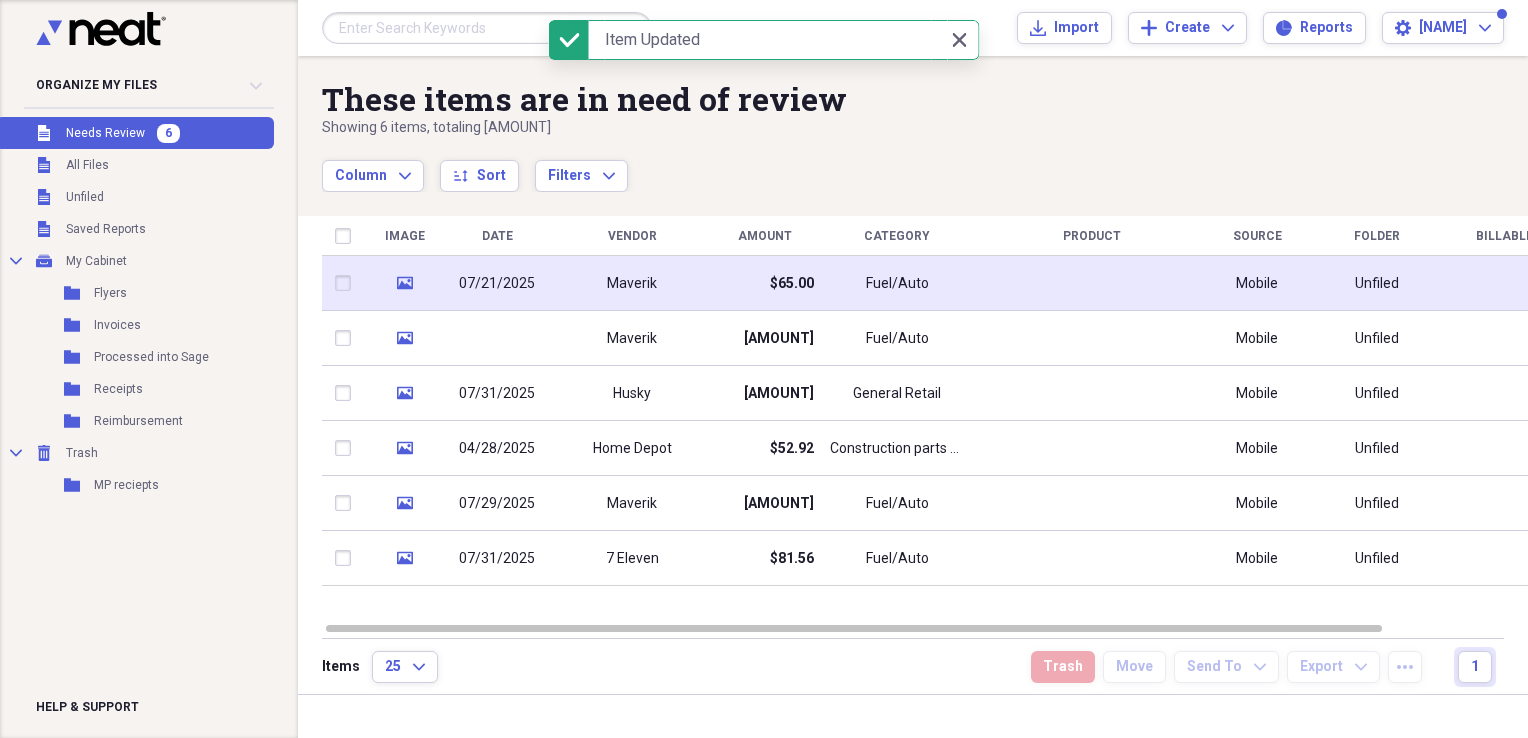 click on "Maverik" at bounding box center [632, 284] 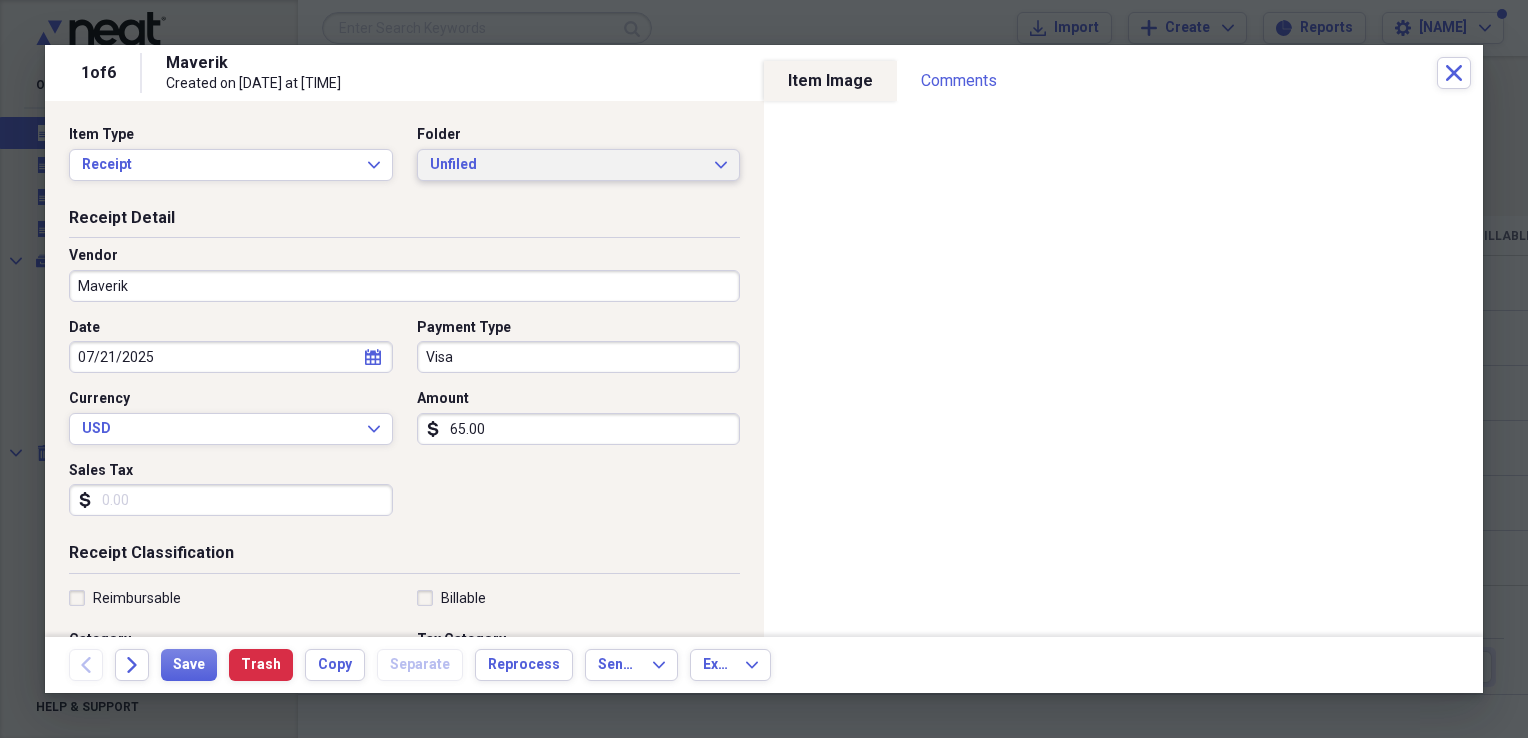 click on "Unfiled" at bounding box center [567, 165] 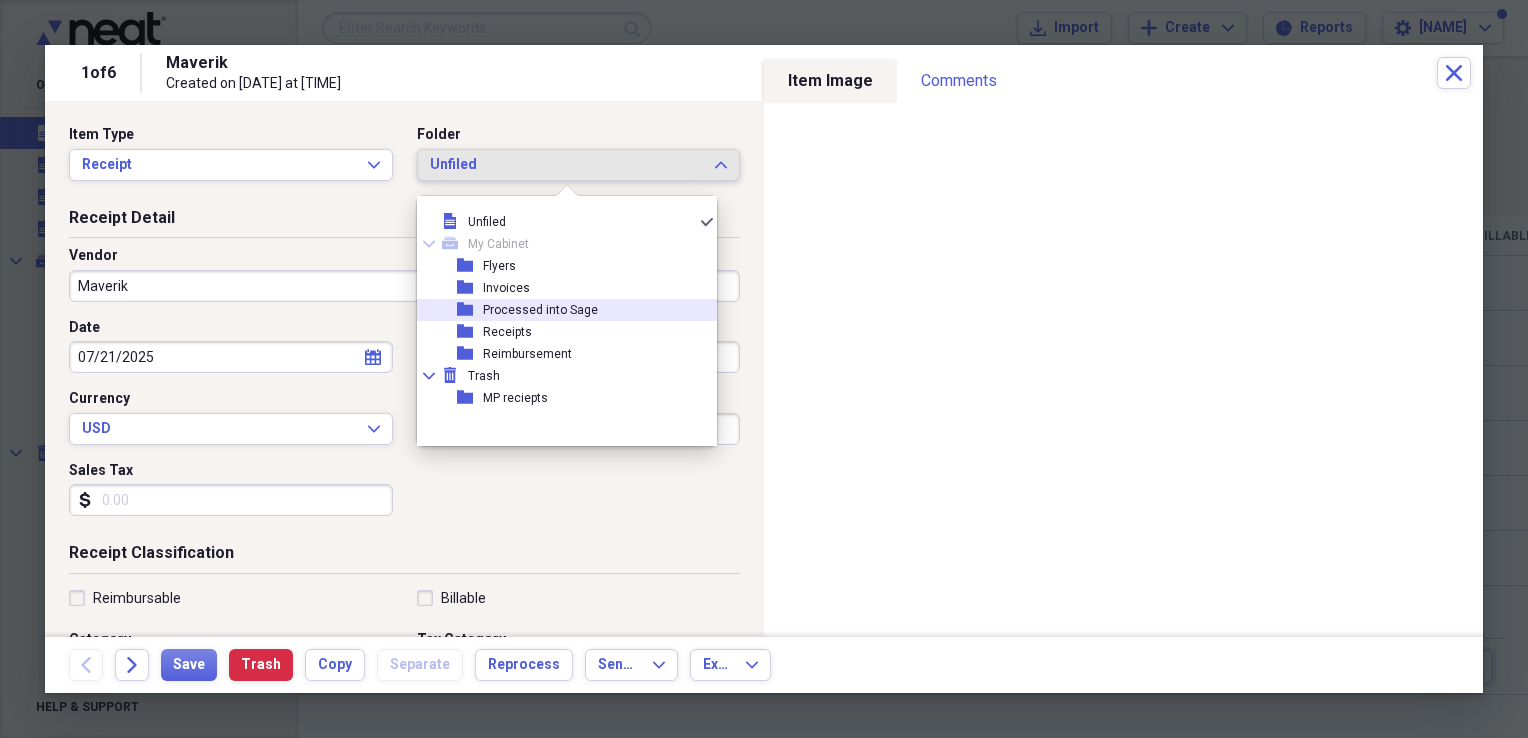 click on "Processed into Sage" at bounding box center (540, 310) 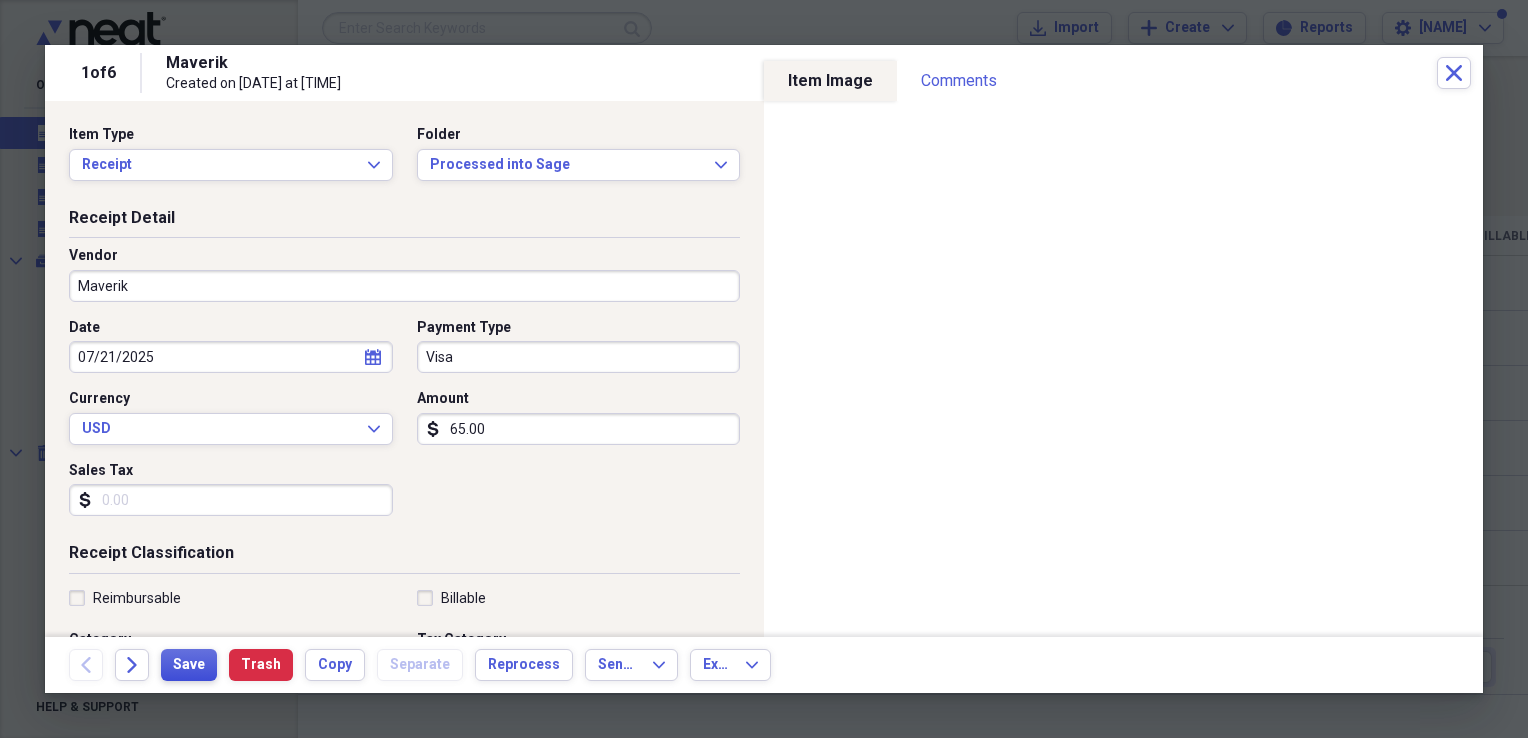 click on "Save" at bounding box center [189, 665] 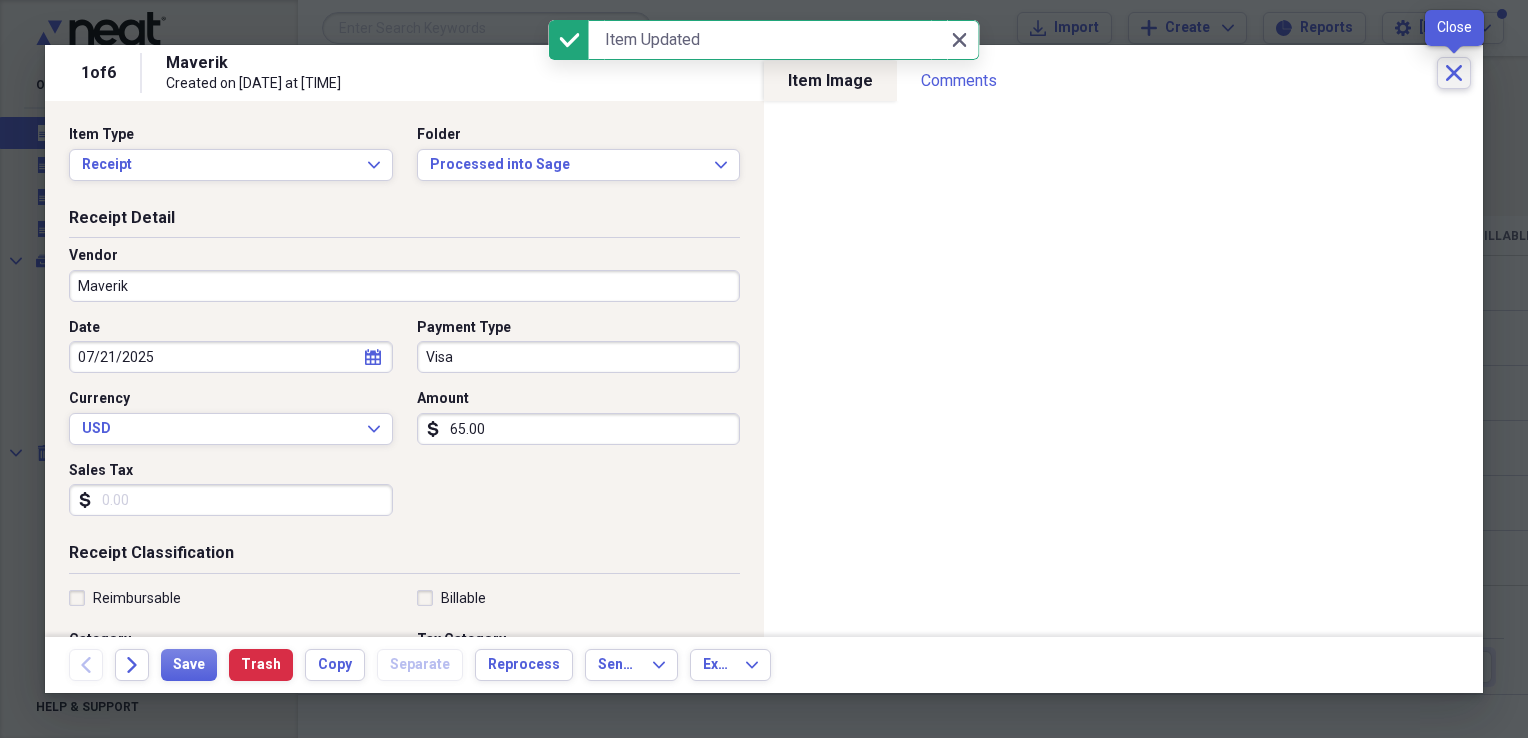 click on "Close" at bounding box center (1454, 73) 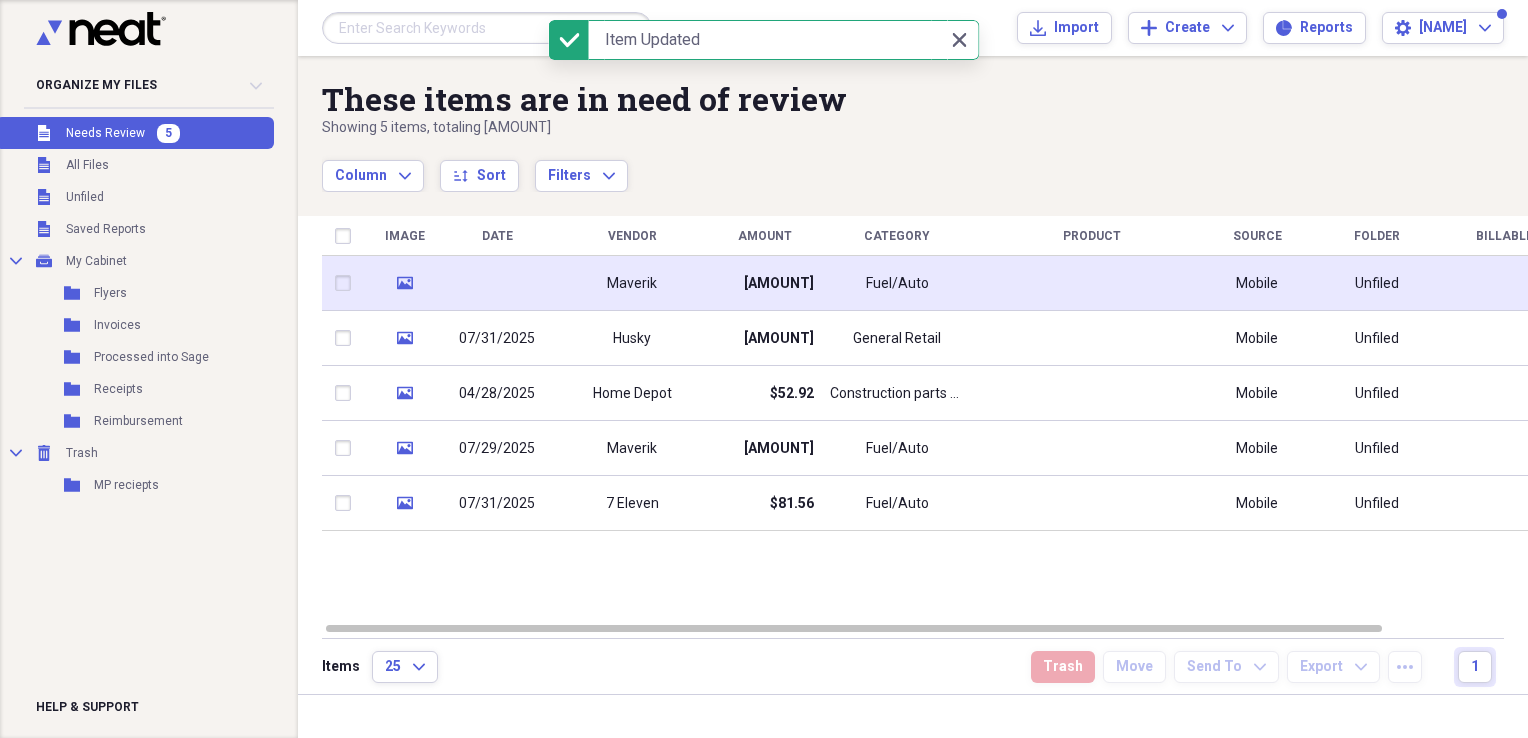 click on "Maverik" at bounding box center (632, 284) 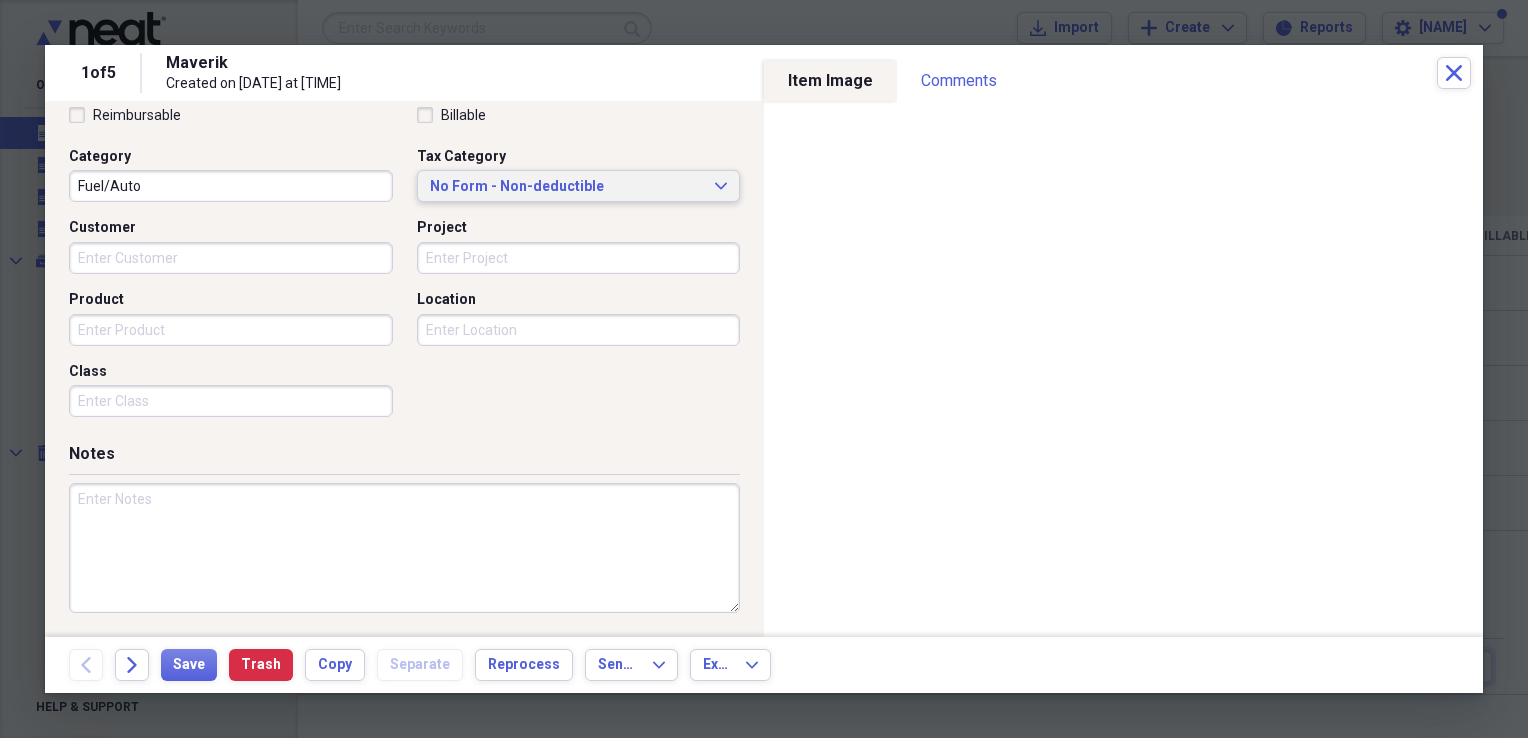 scroll, scrollTop: 0, scrollLeft: 0, axis: both 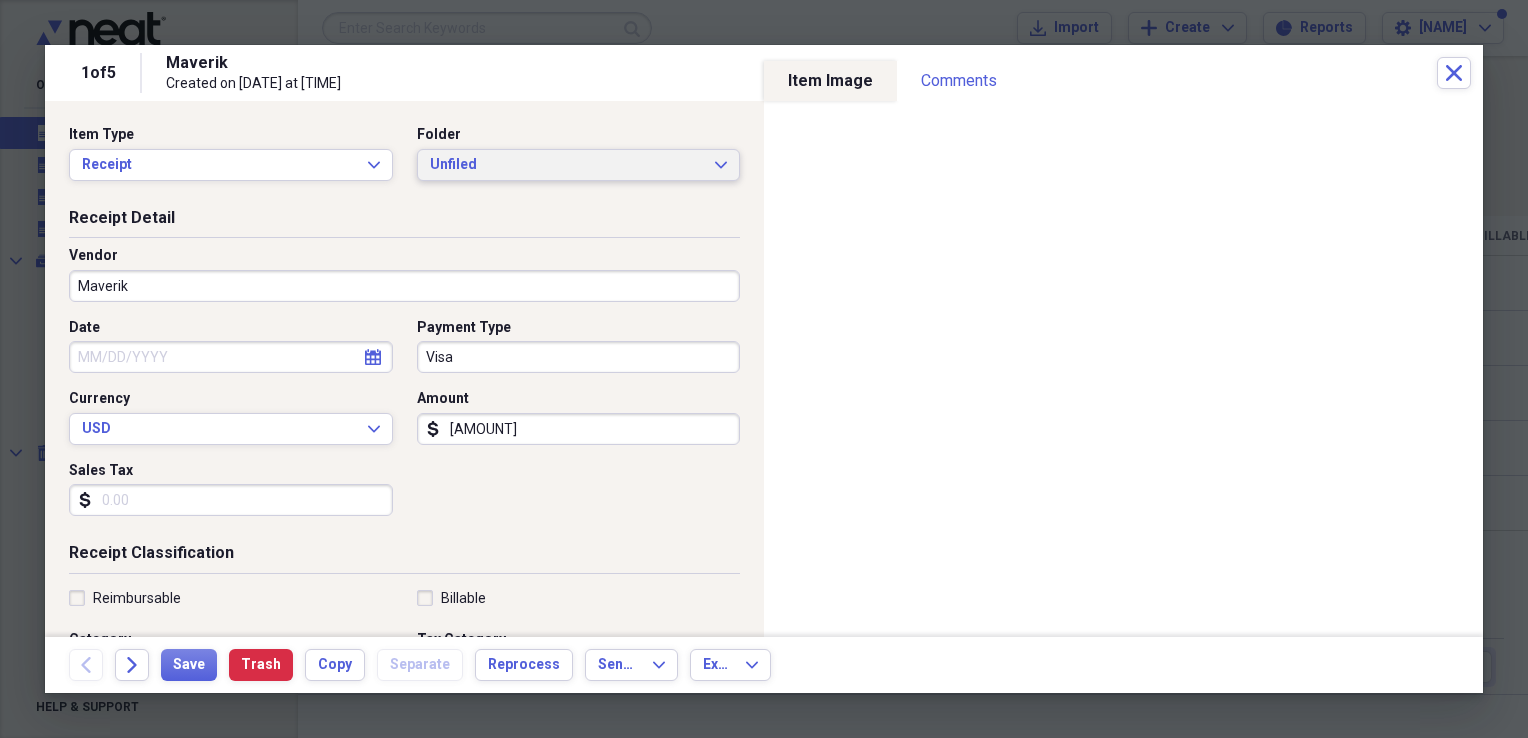 click on "Unfiled" at bounding box center (567, 165) 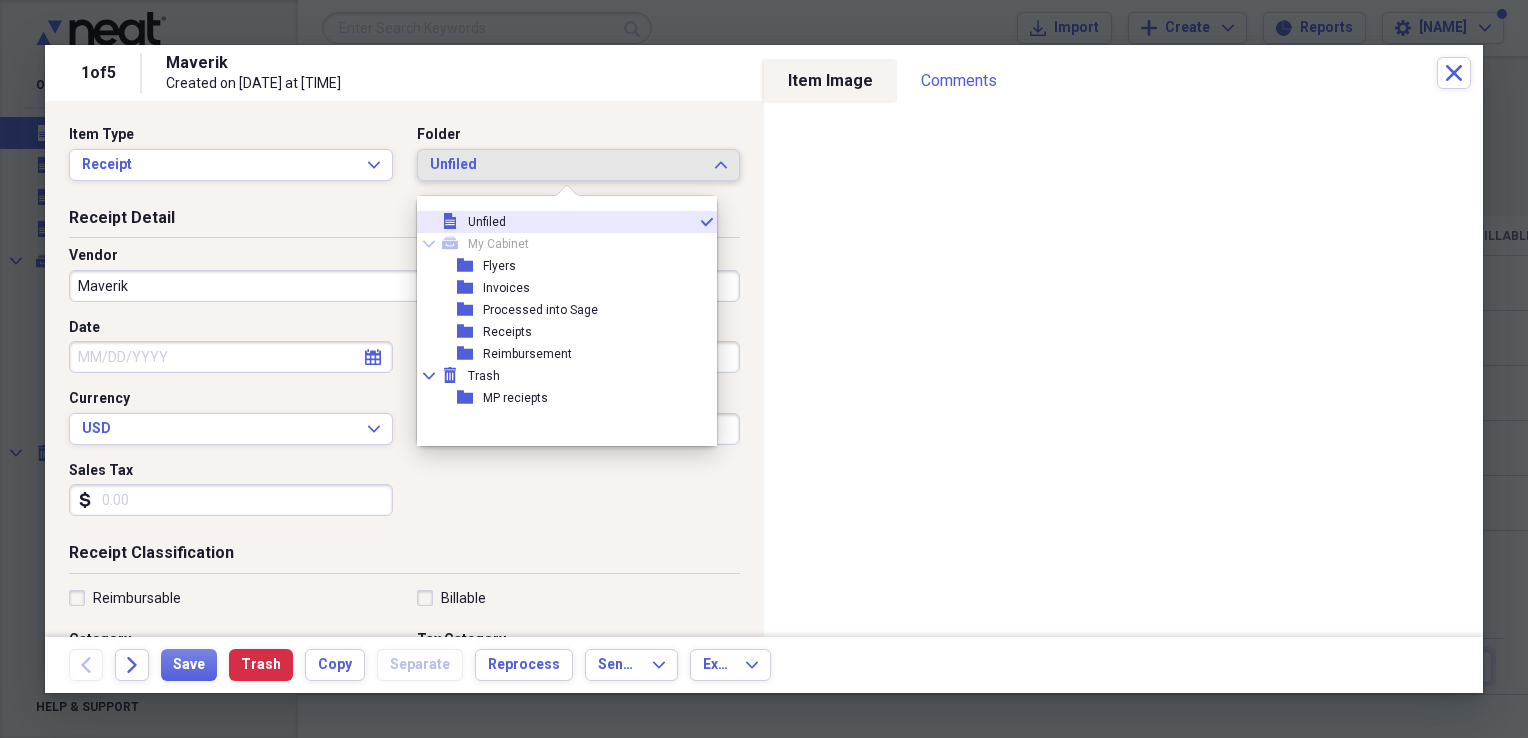 click on "file Unfiled   check" at bounding box center (559, 222) 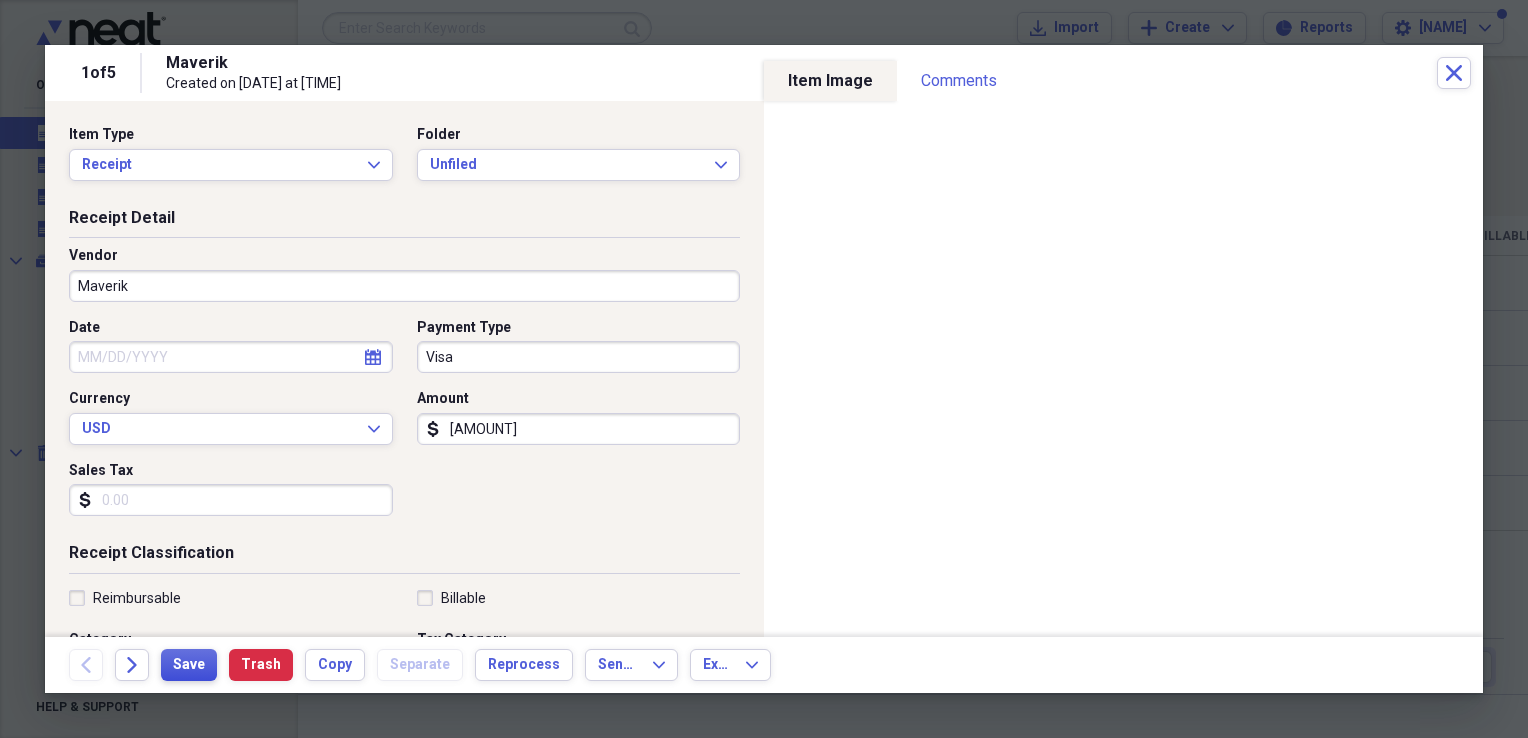 click on "Save" at bounding box center (189, 665) 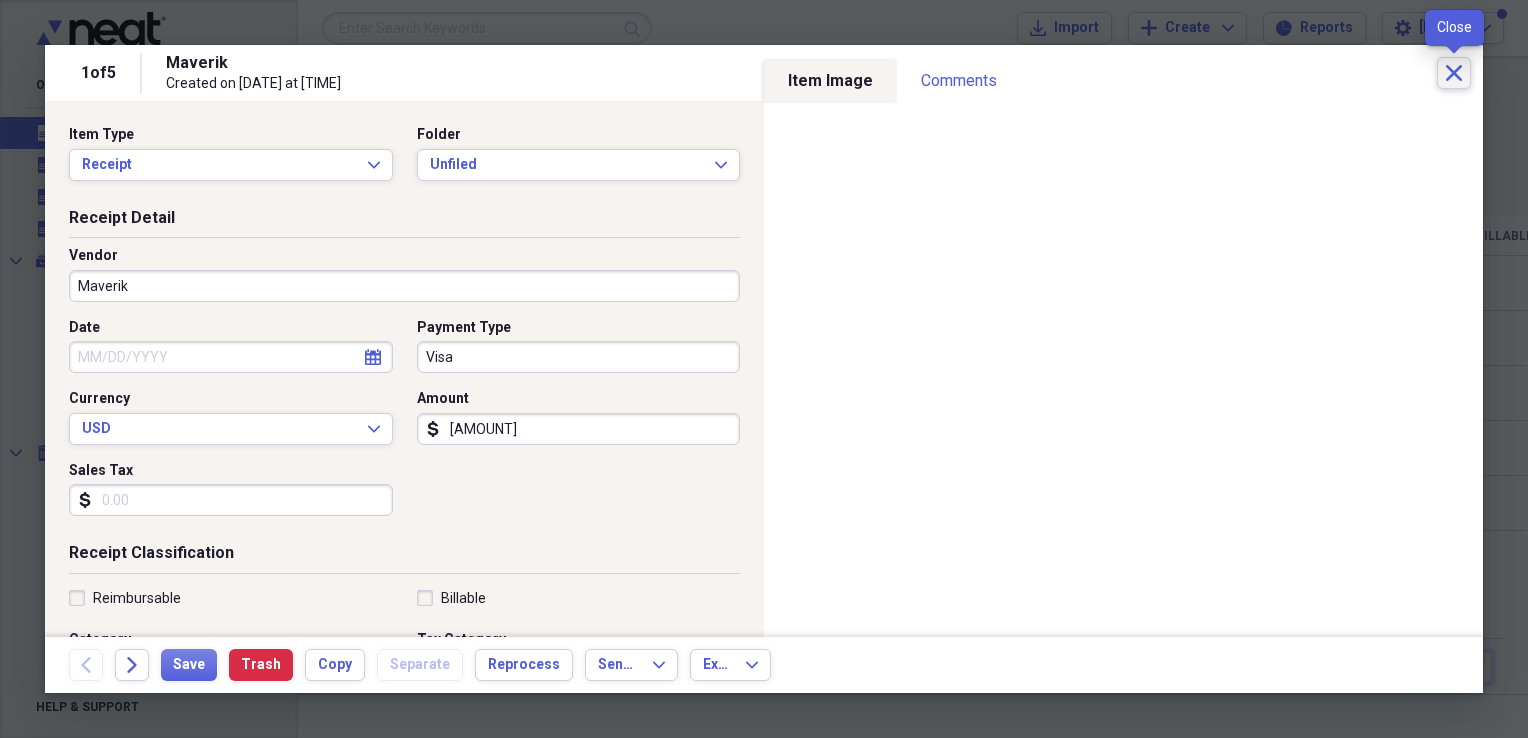 click on "Close" 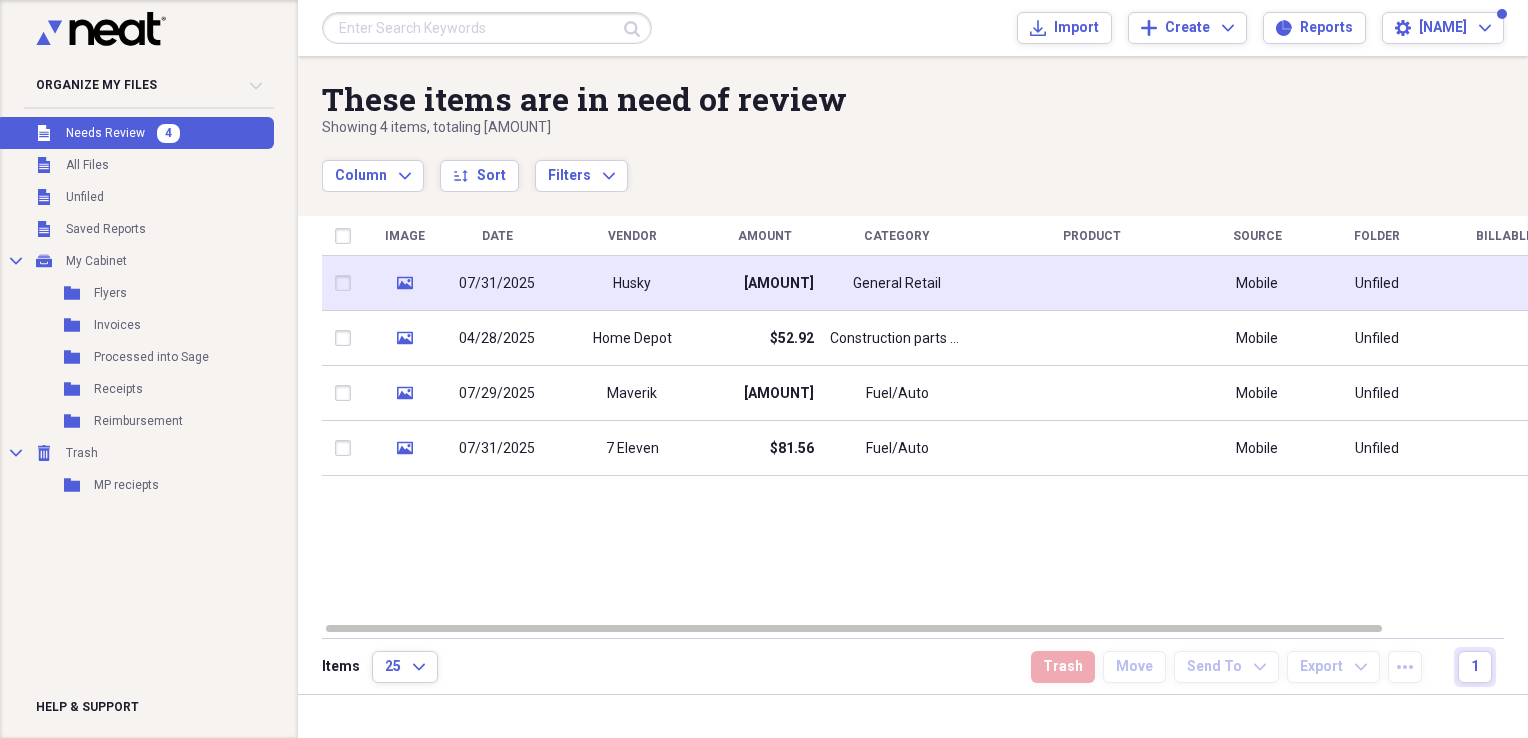 click on "Husky" at bounding box center (632, 283) 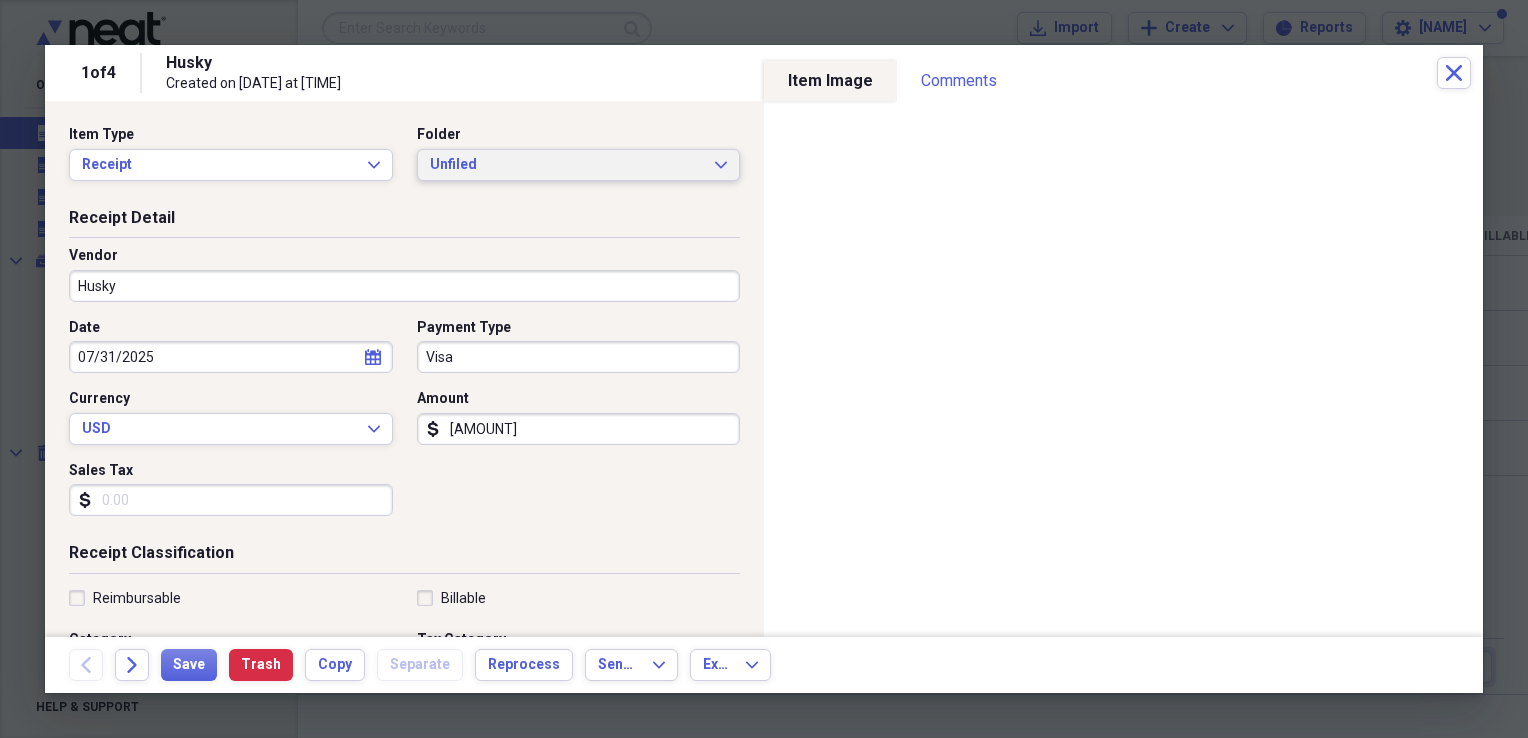 click on "Unfiled" at bounding box center (567, 165) 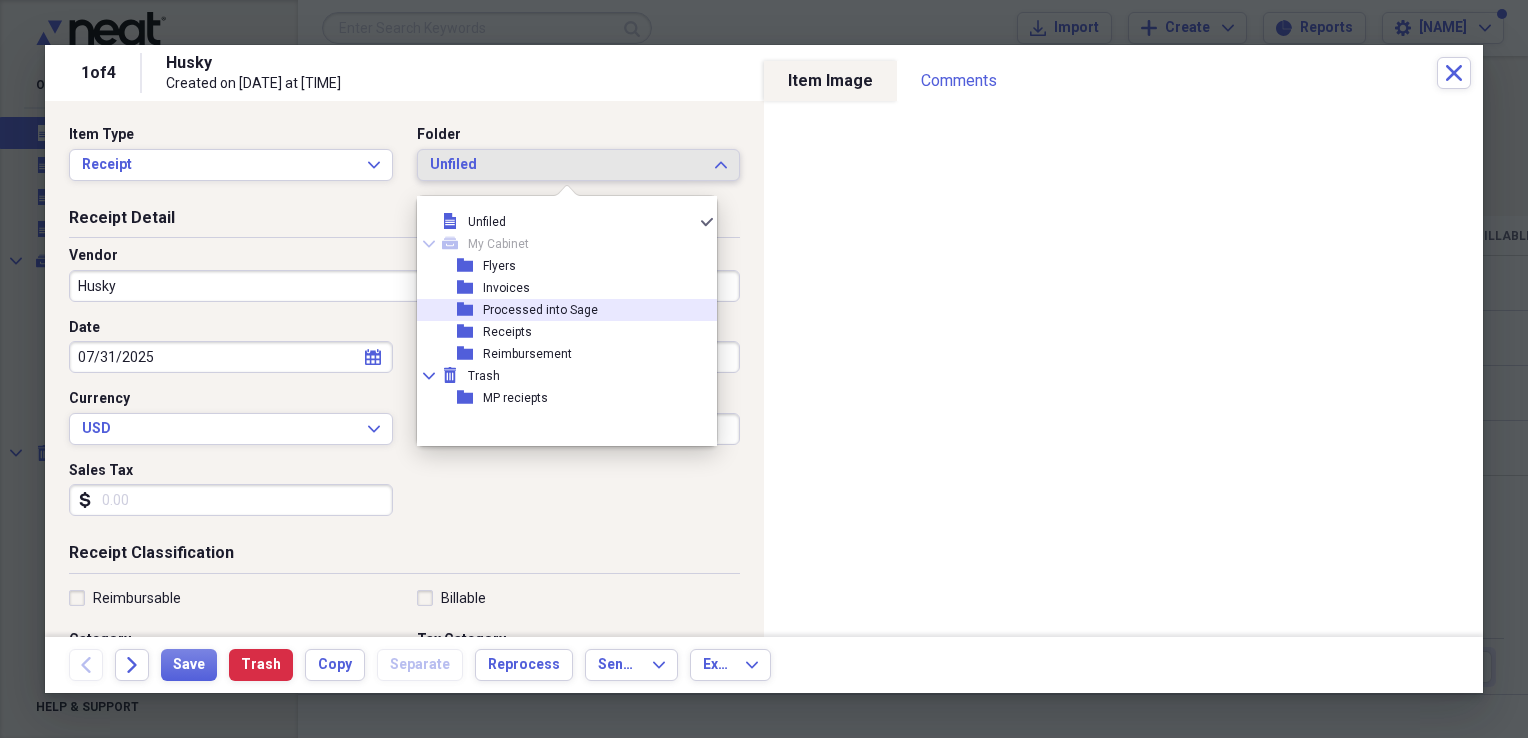 click on "Processed into Sage" at bounding box center (540, 310) 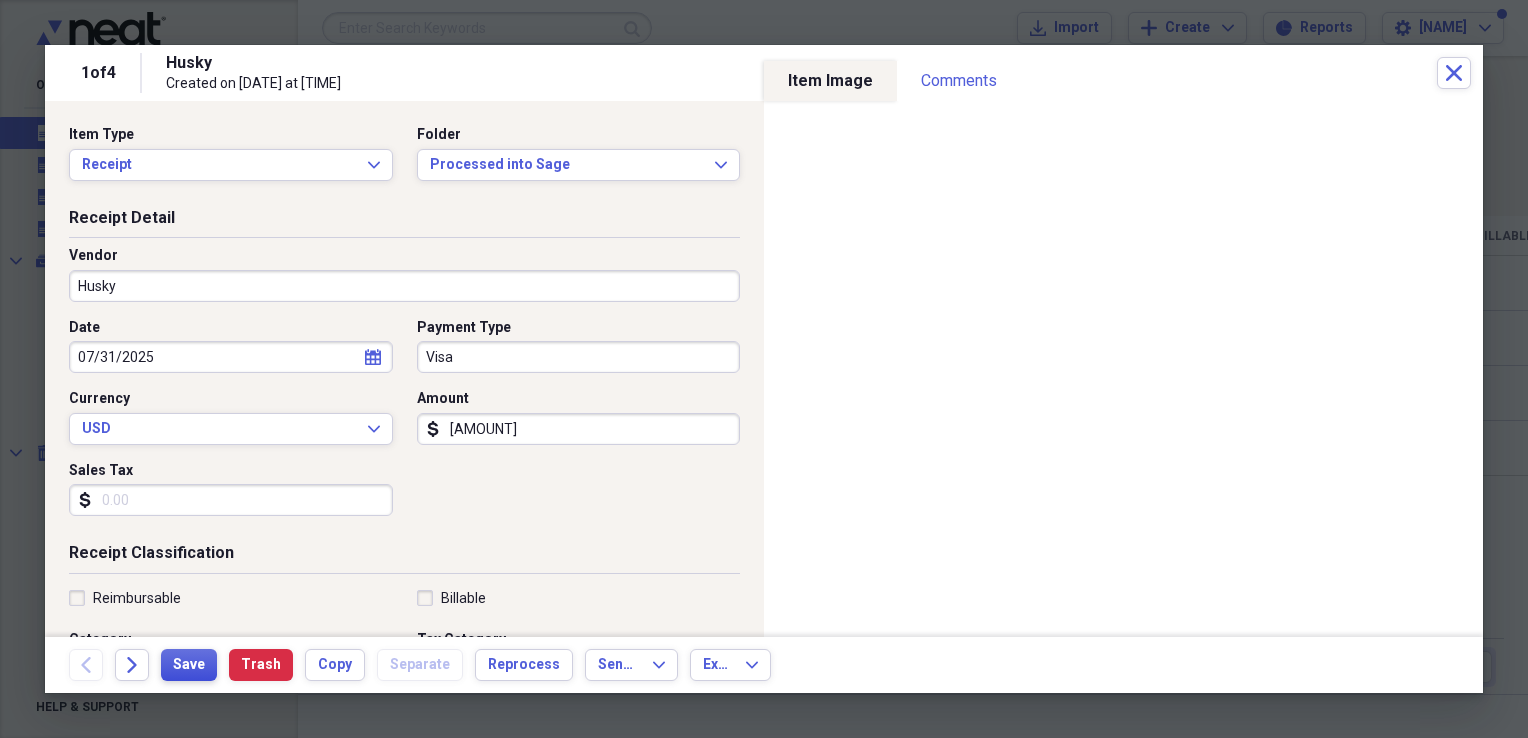click on "Save" at bounding box center (189, 665) 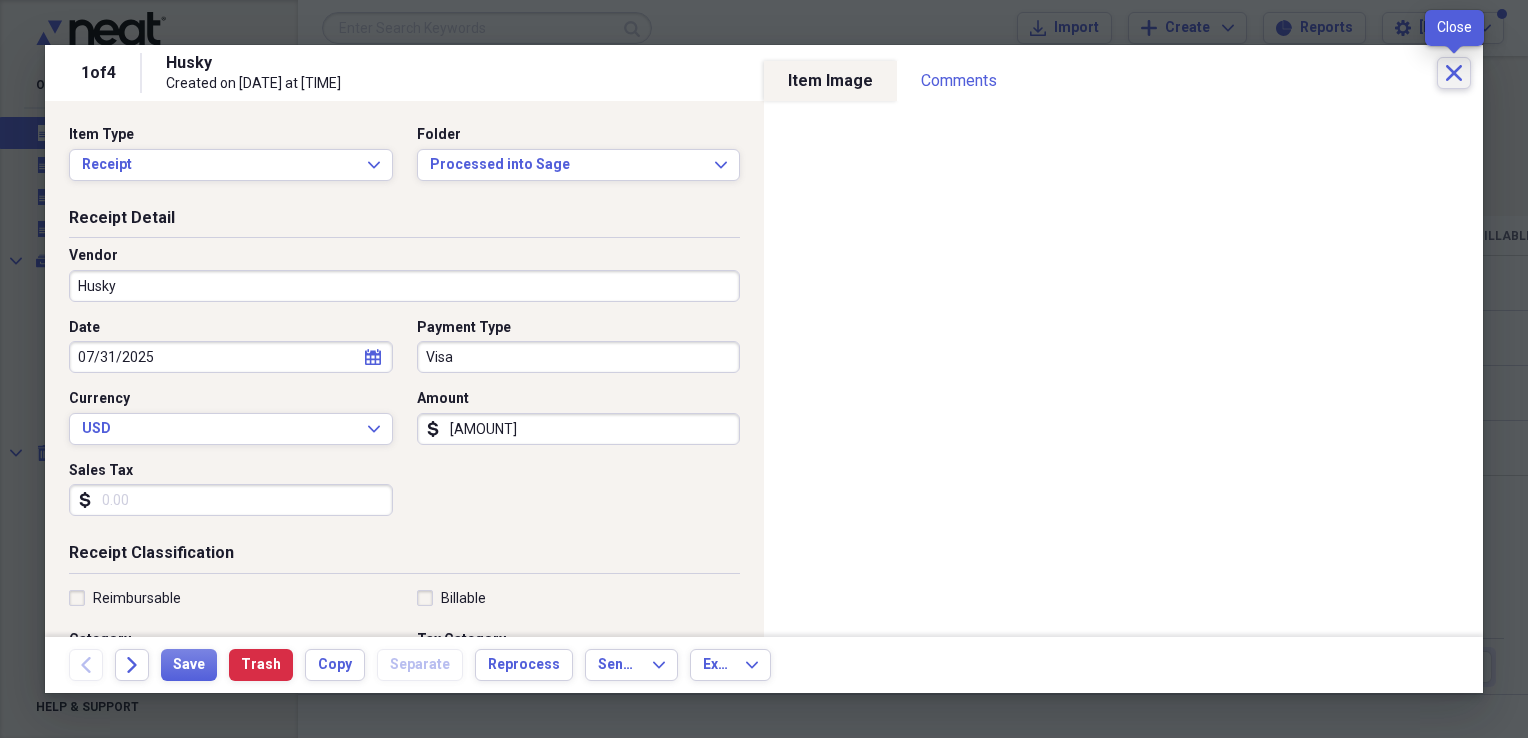 click on "Close" 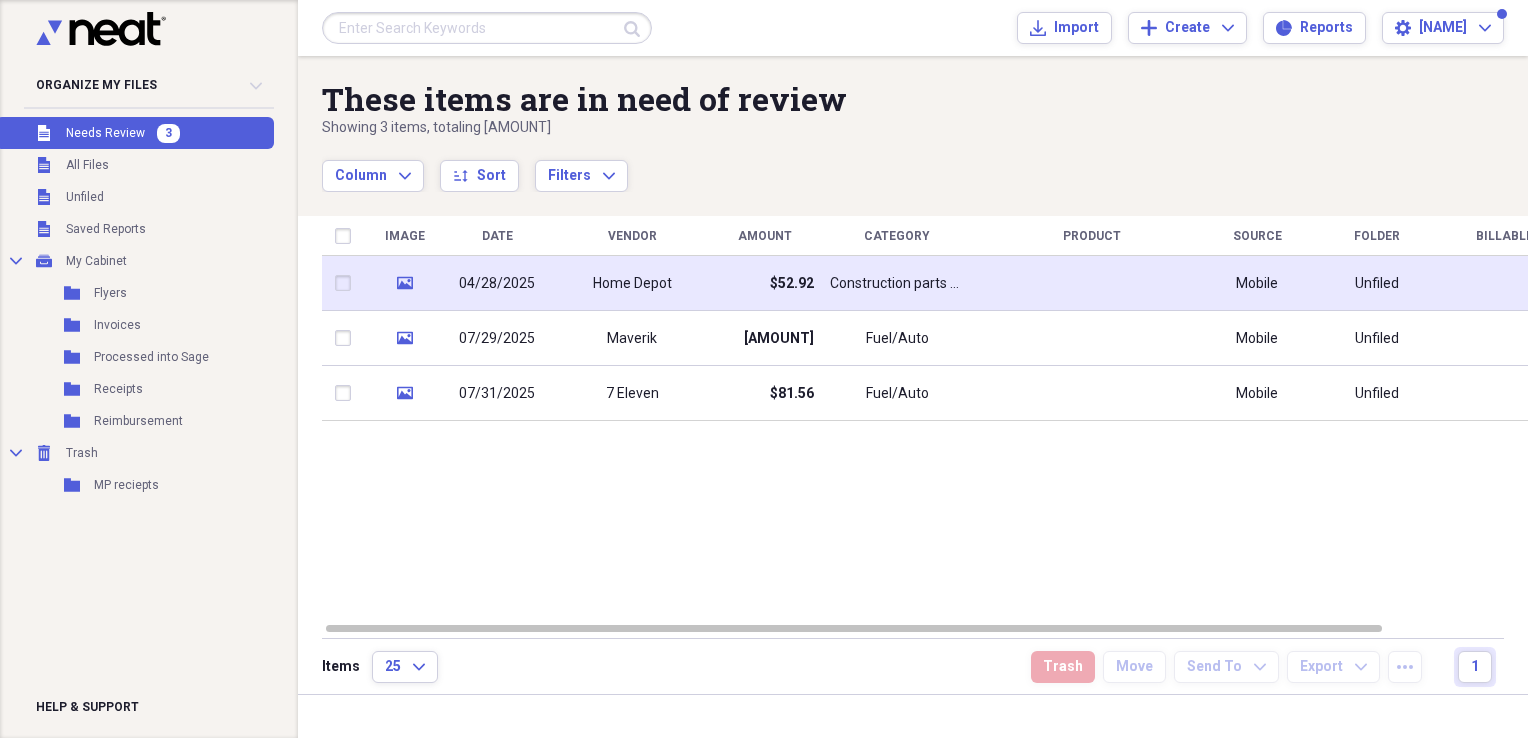 click on "04/28/2025" at bounding box center (497, 283) 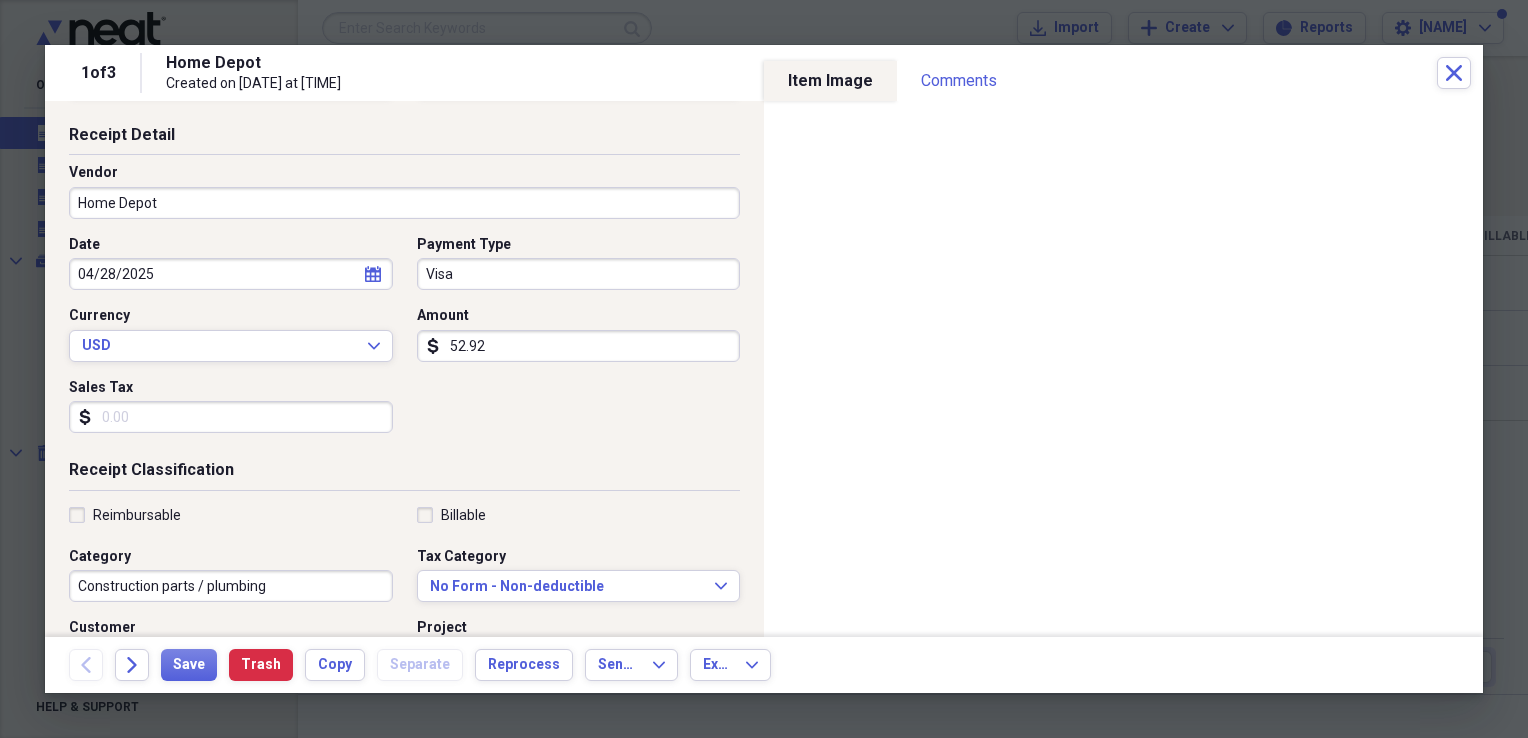 scroll, scrollTop: 0, scrollLeft: 0, axis: both 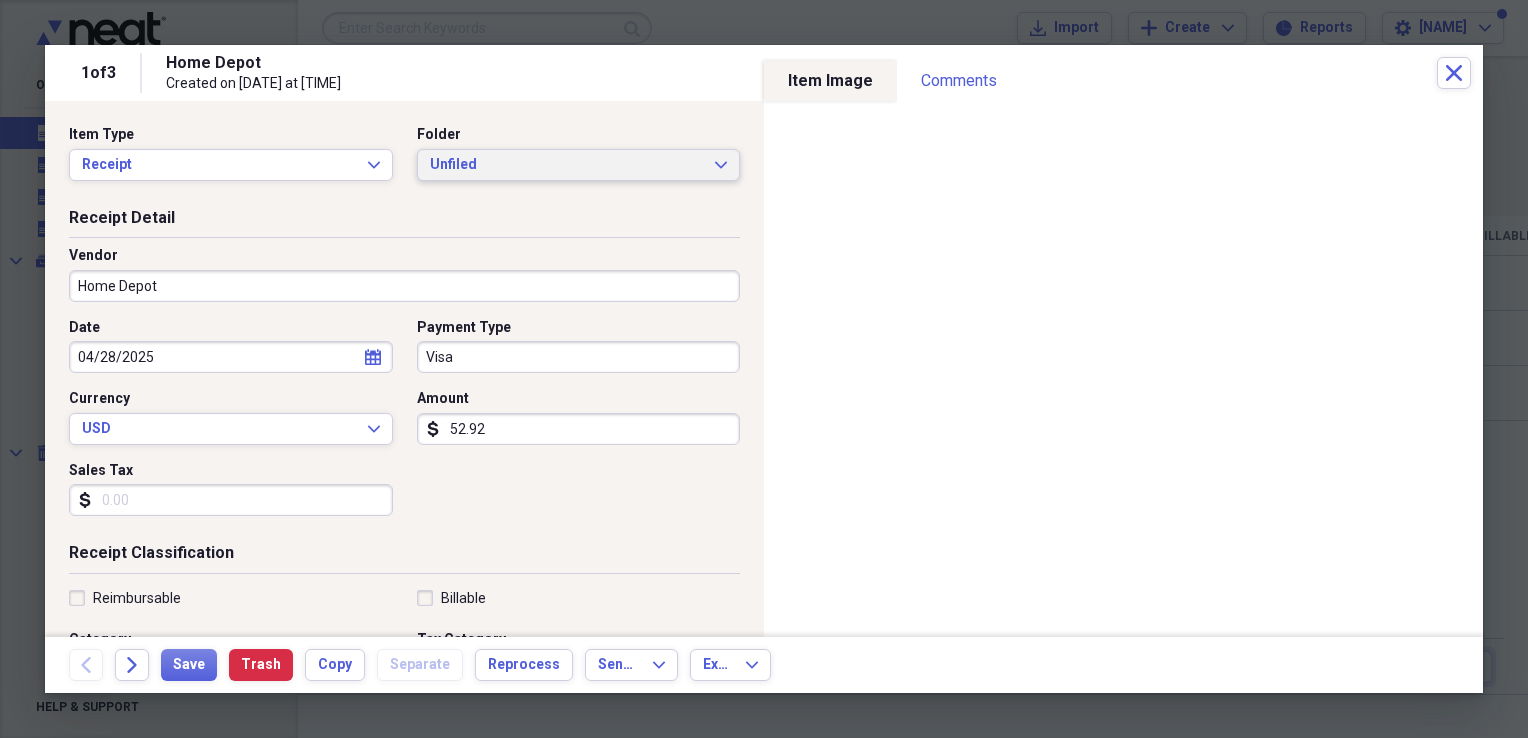 click on "Unfiled" at bounding box center (567, 165) 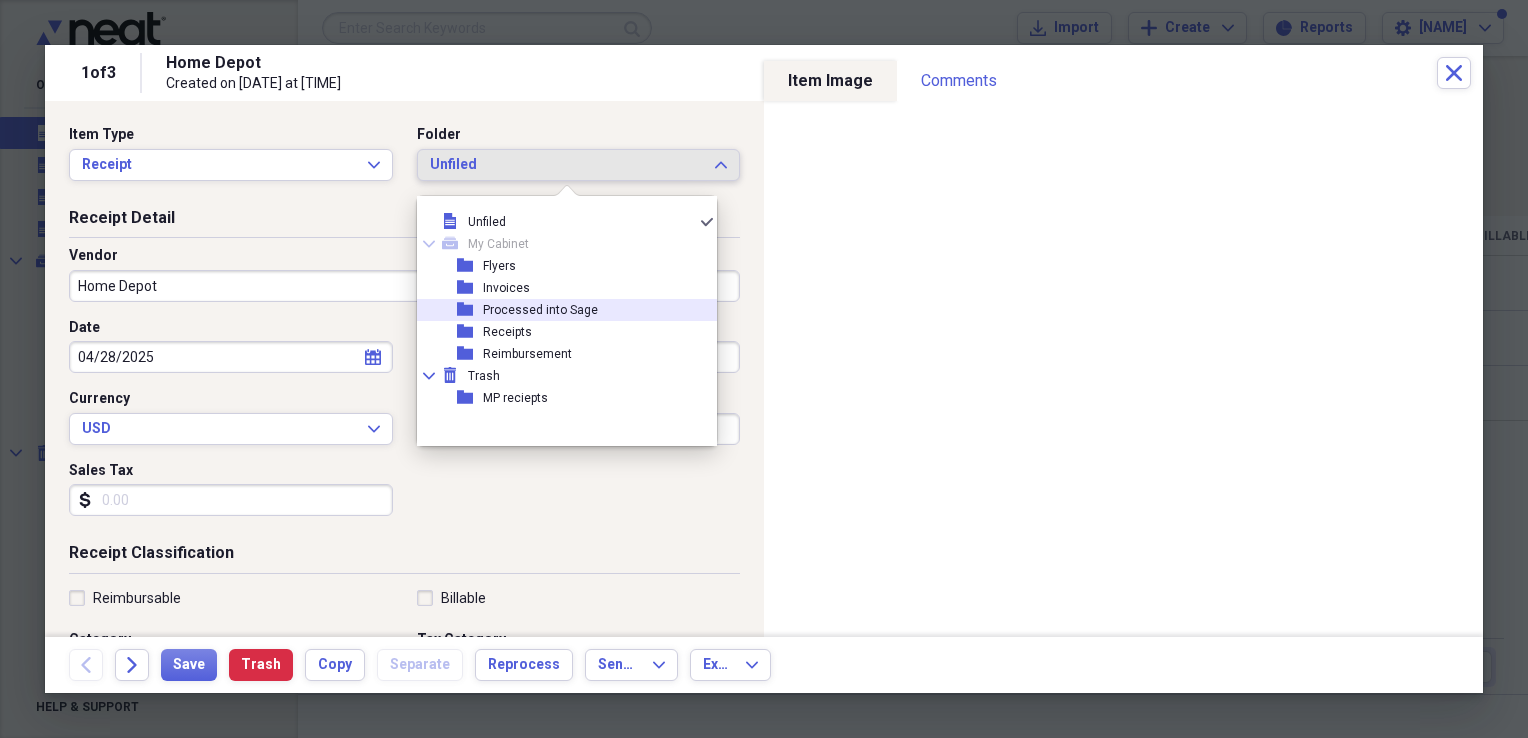 click on "Processed into Sage" at bounding box center (540, 310) 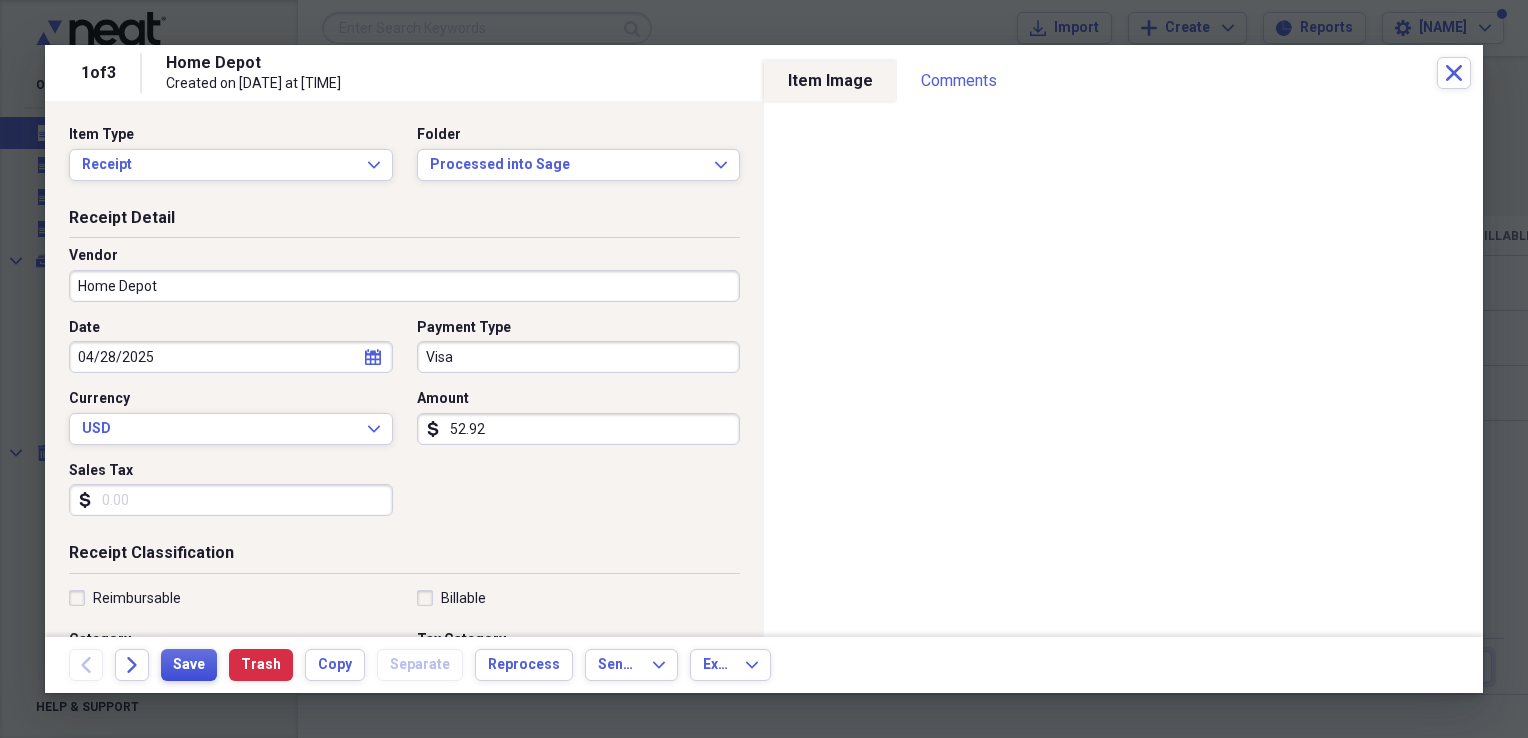 click on "Save" at bounding box center (189, 665) 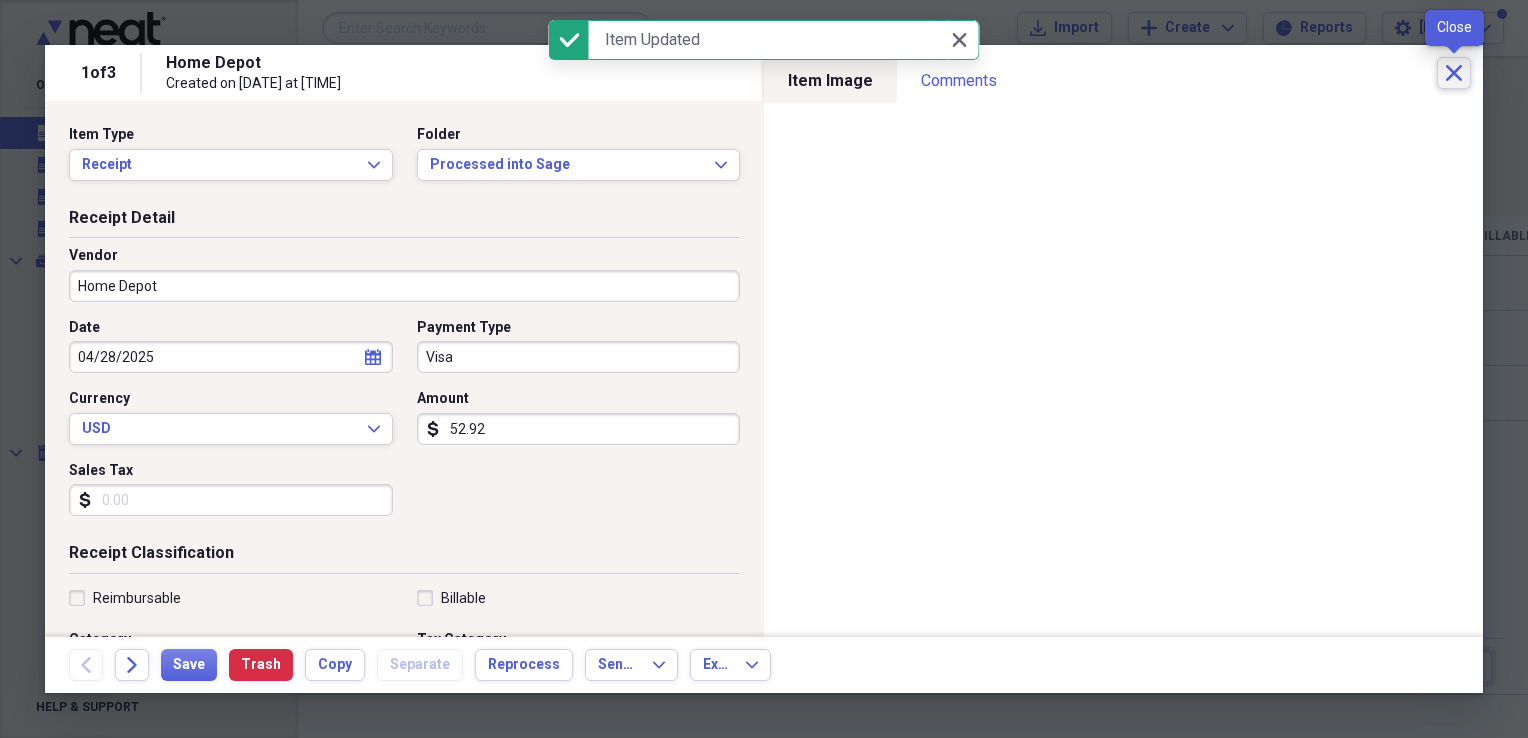 click on "Close" at bounding box center (1454, 73) 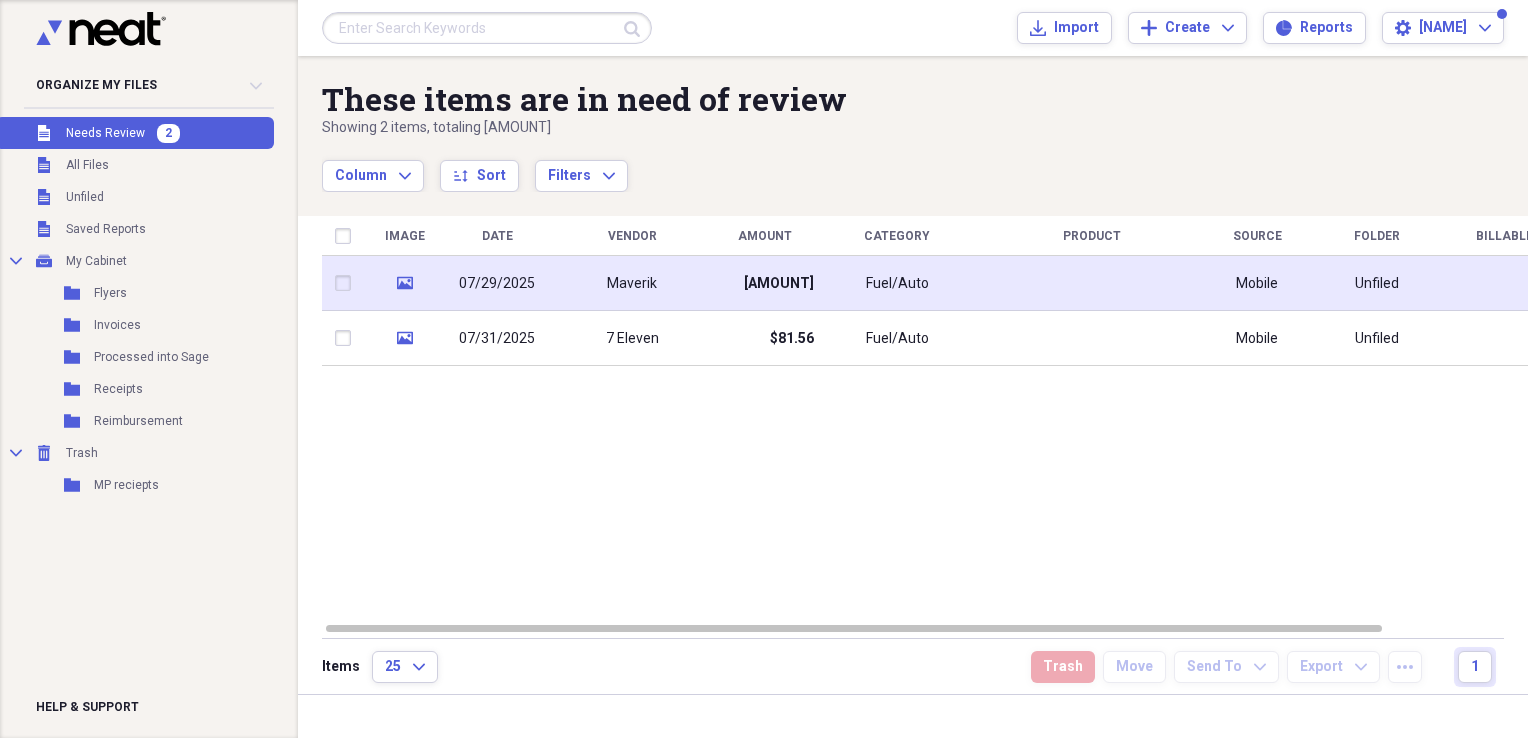 click on "Maverik" at bounding box center [632, 284] 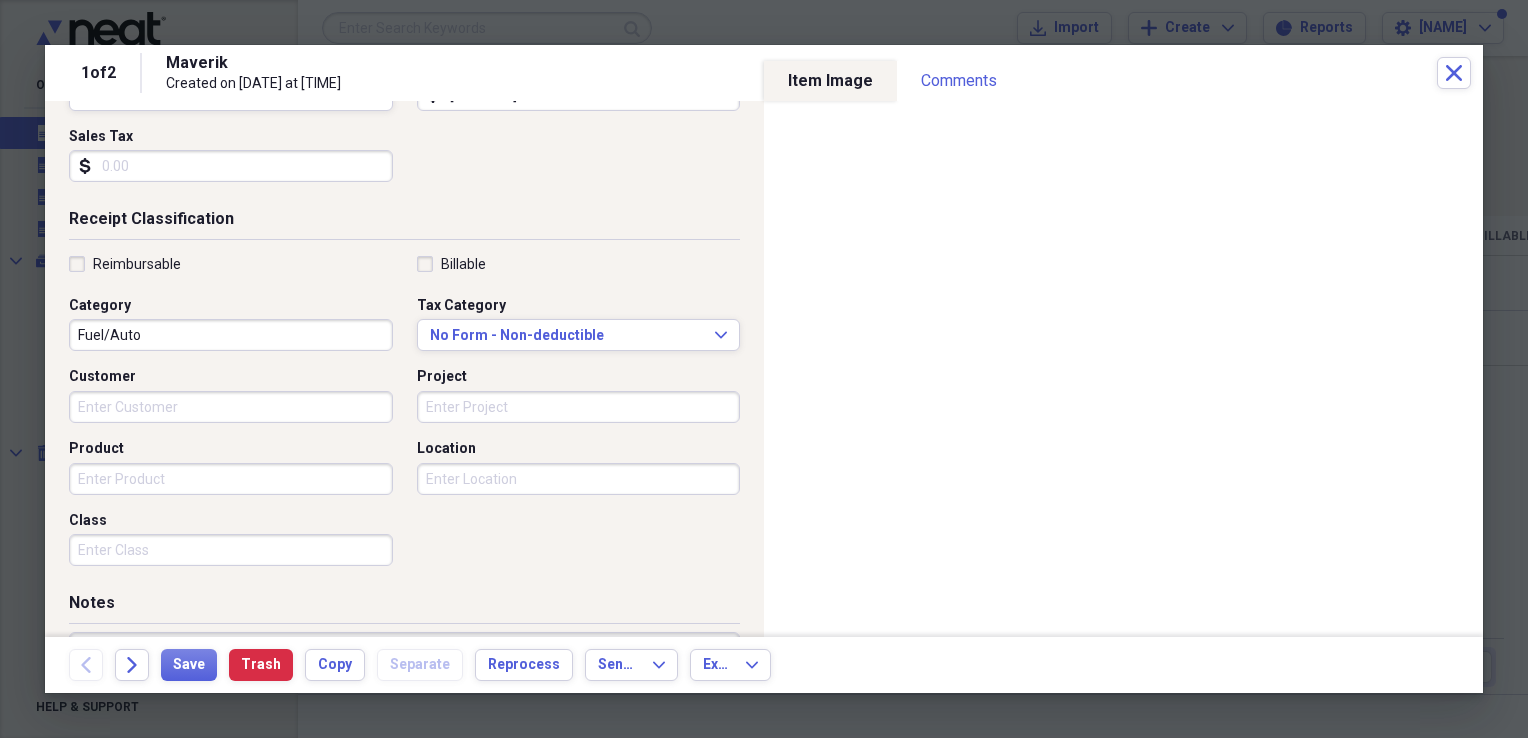 scroll, scrollTop: 483, scrollLeft: 0, axis: vertical 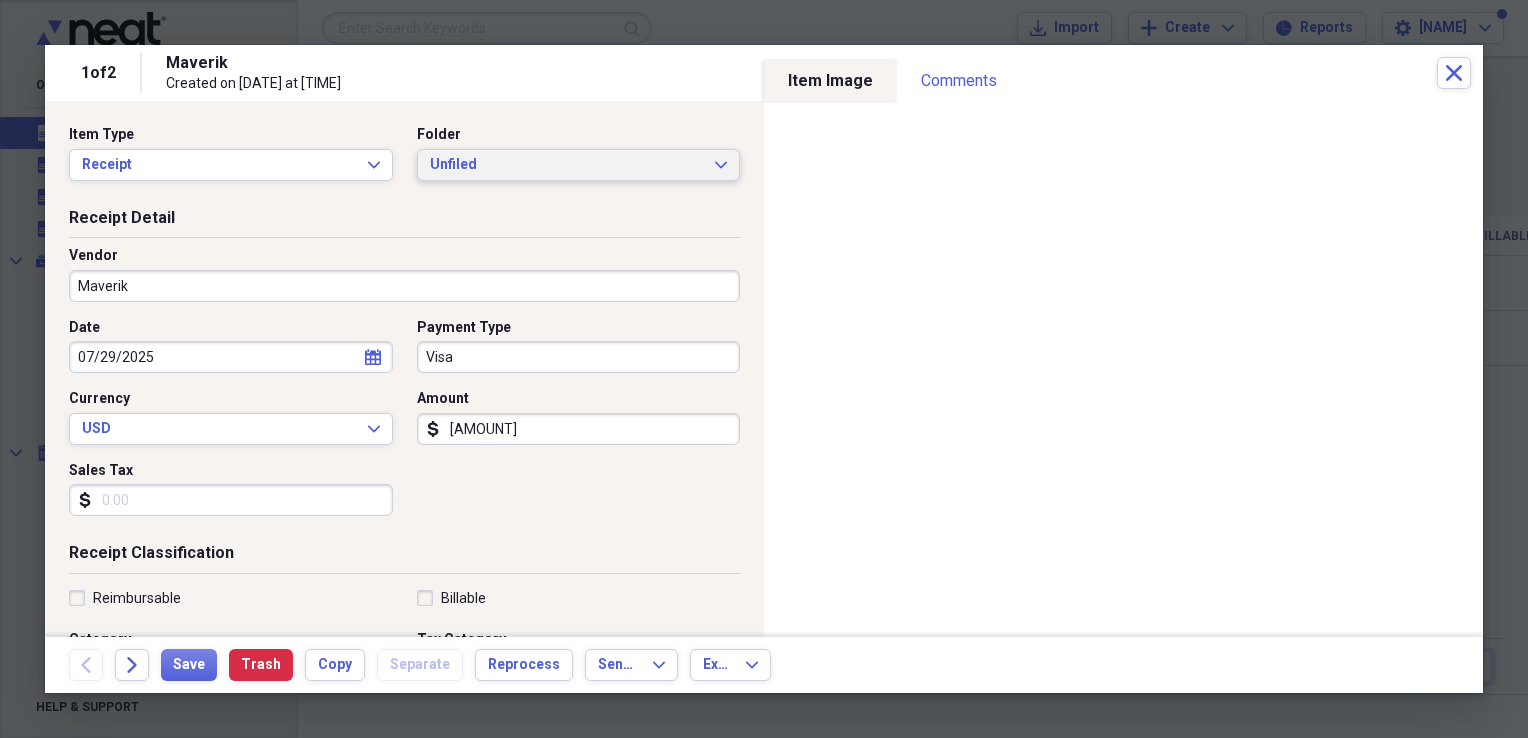click on "Unfiled" at bounding box center (567, 165) 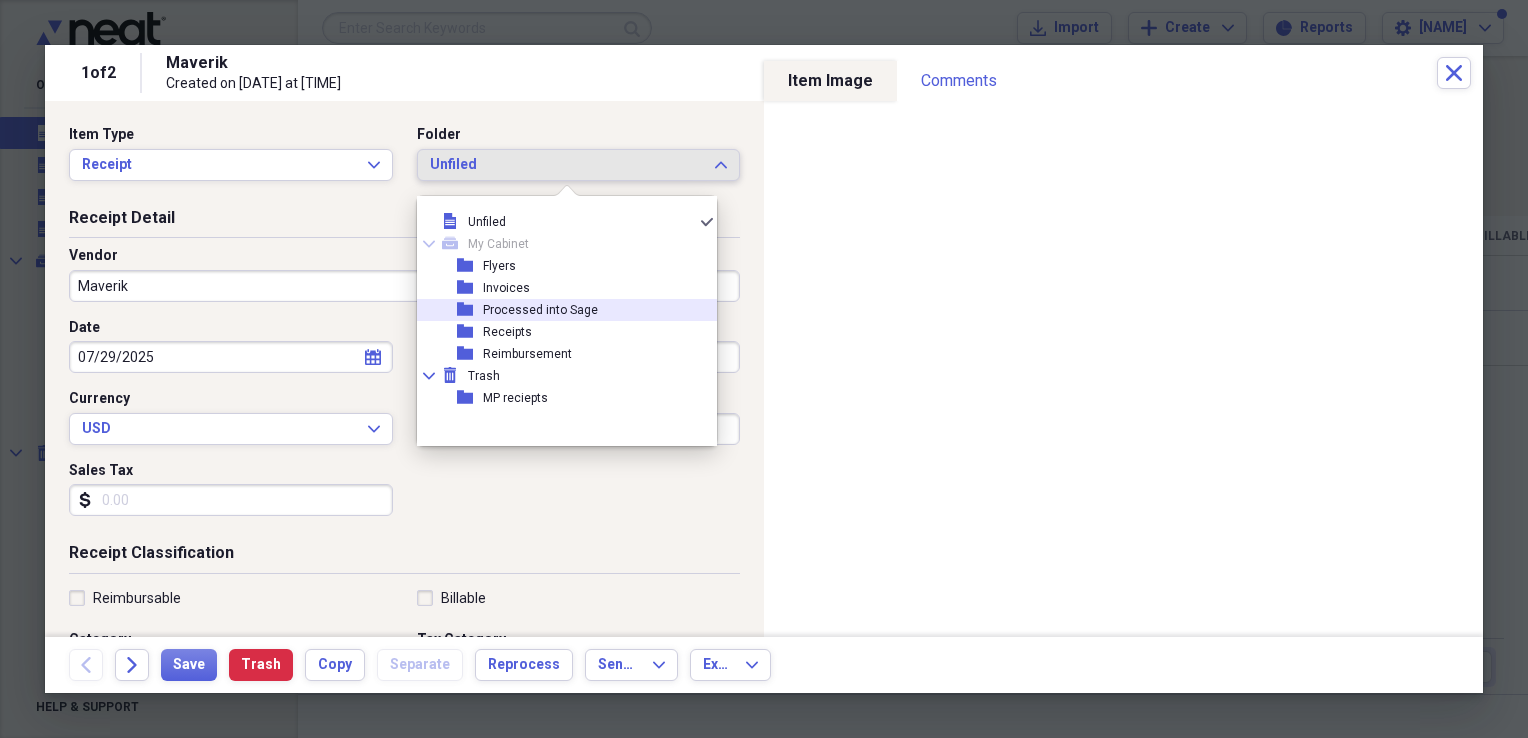 click on "folder Processed into Sage" at bounding box center [559, 310] 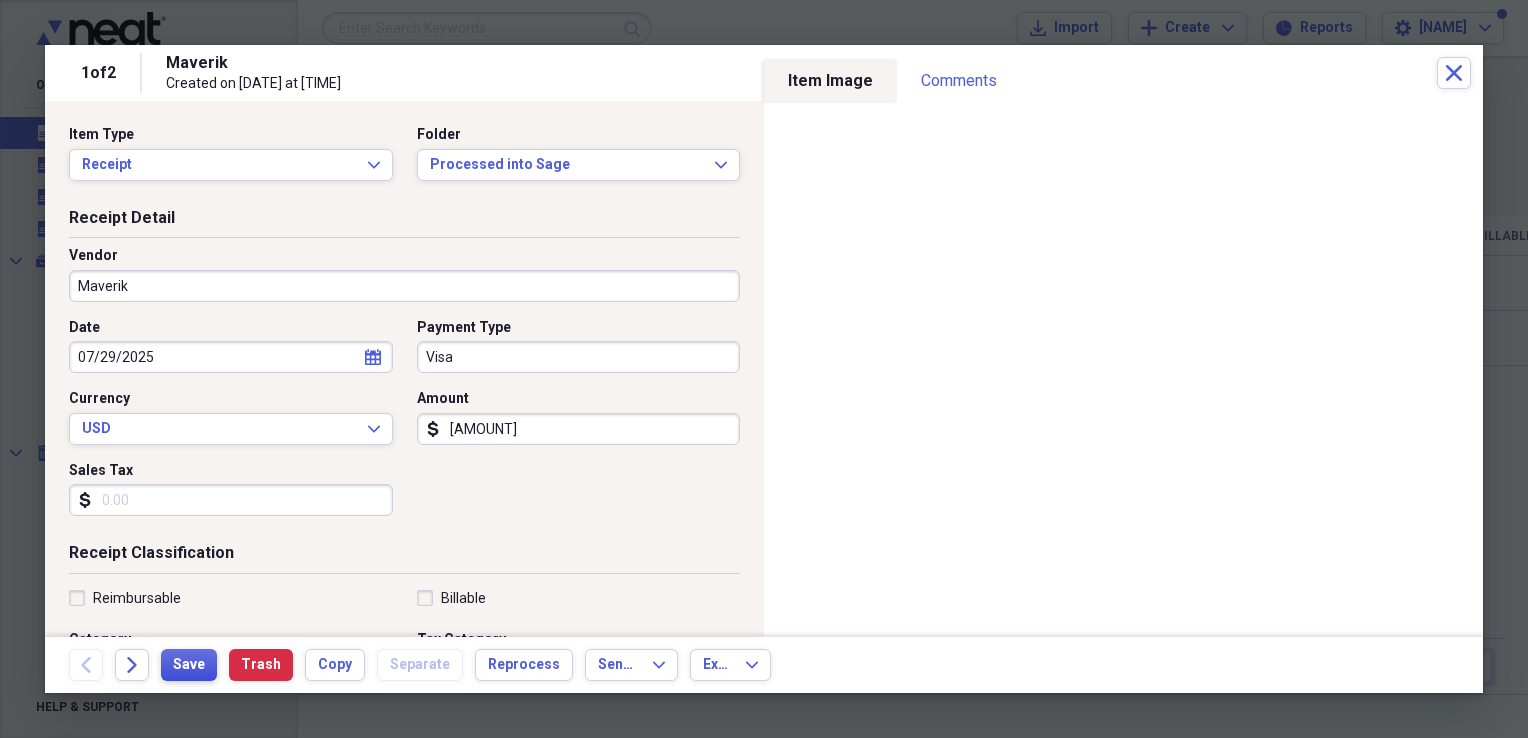 click on "Save" at bounding box center [189, 665] 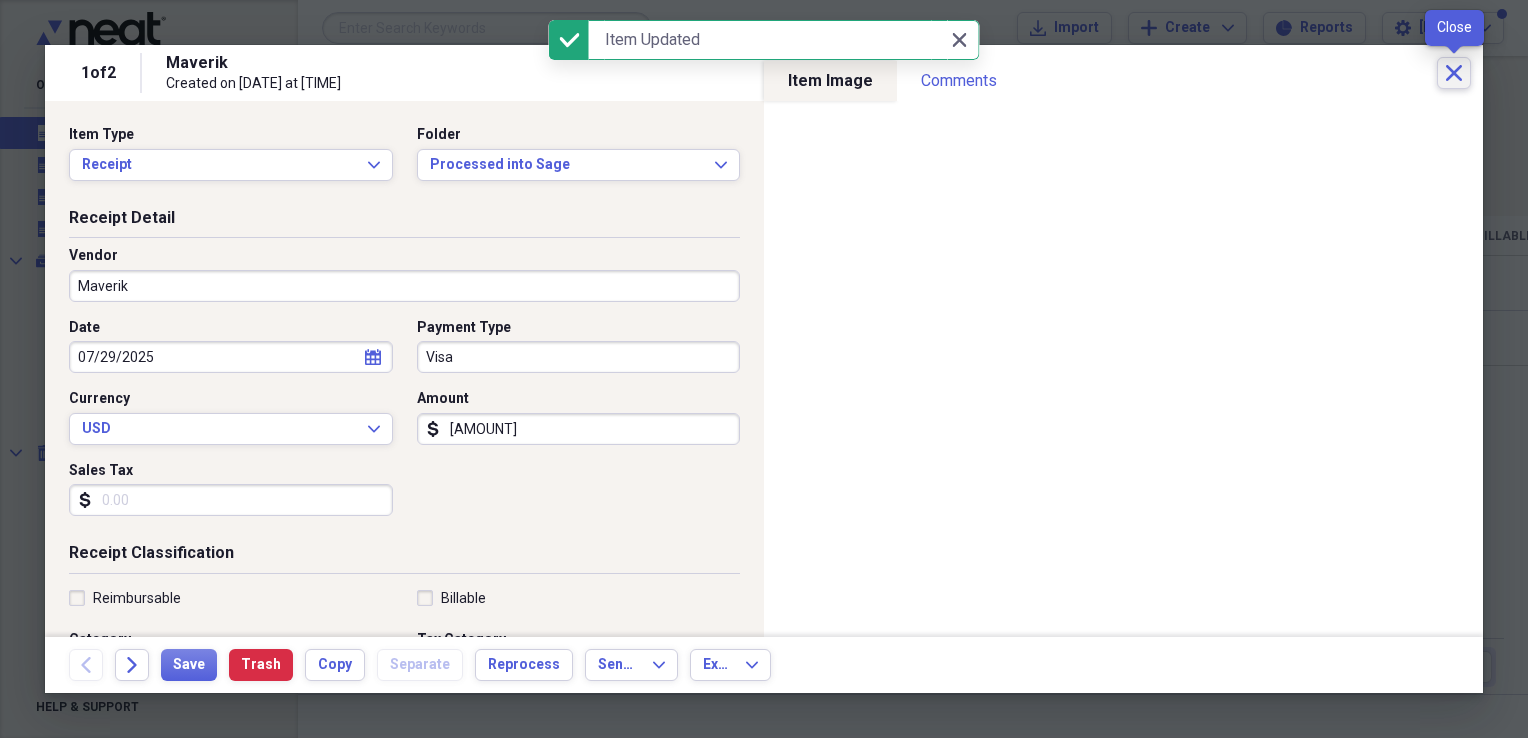 click on "Close" at bounding box center [1454, 73] 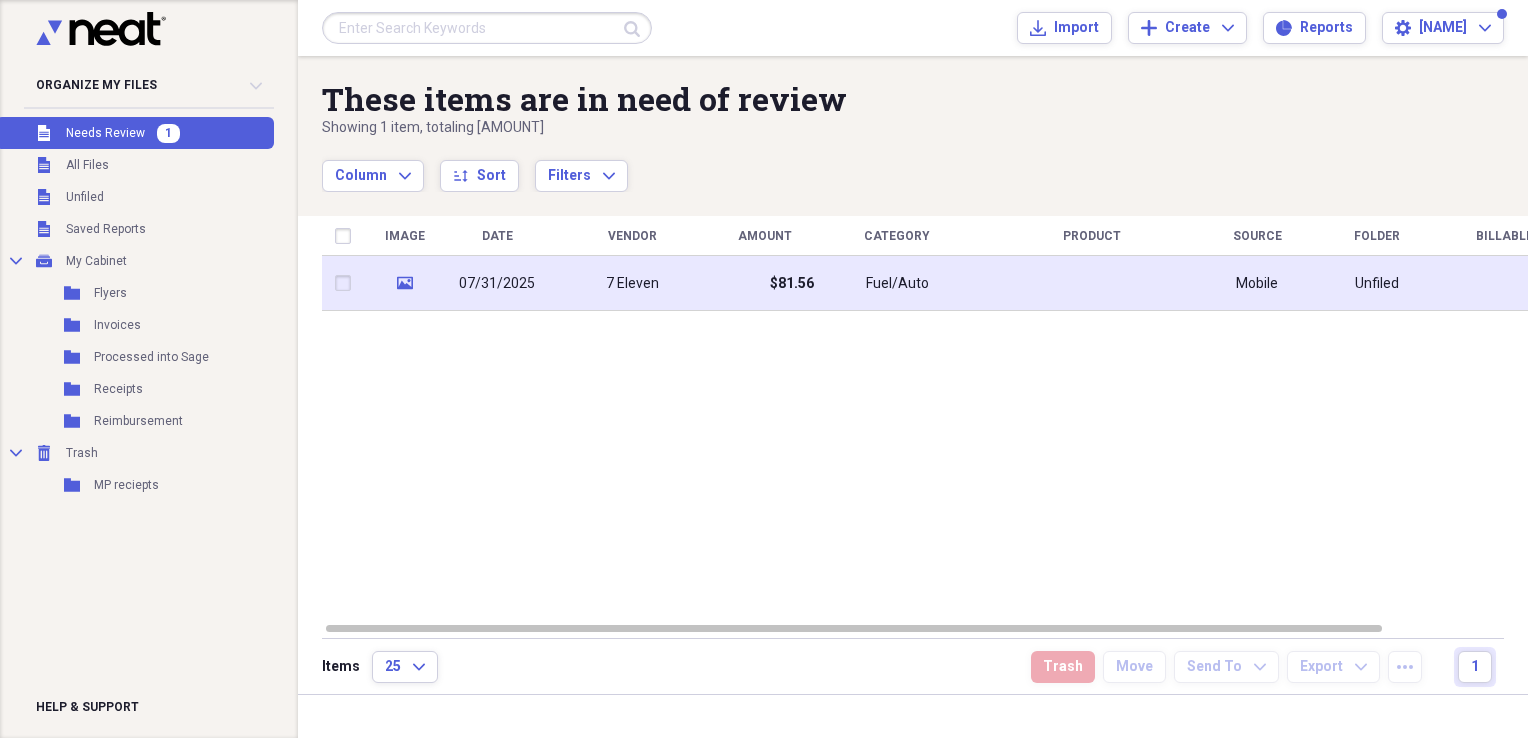click on "7 Eleven" at bounding box center (632, 284) 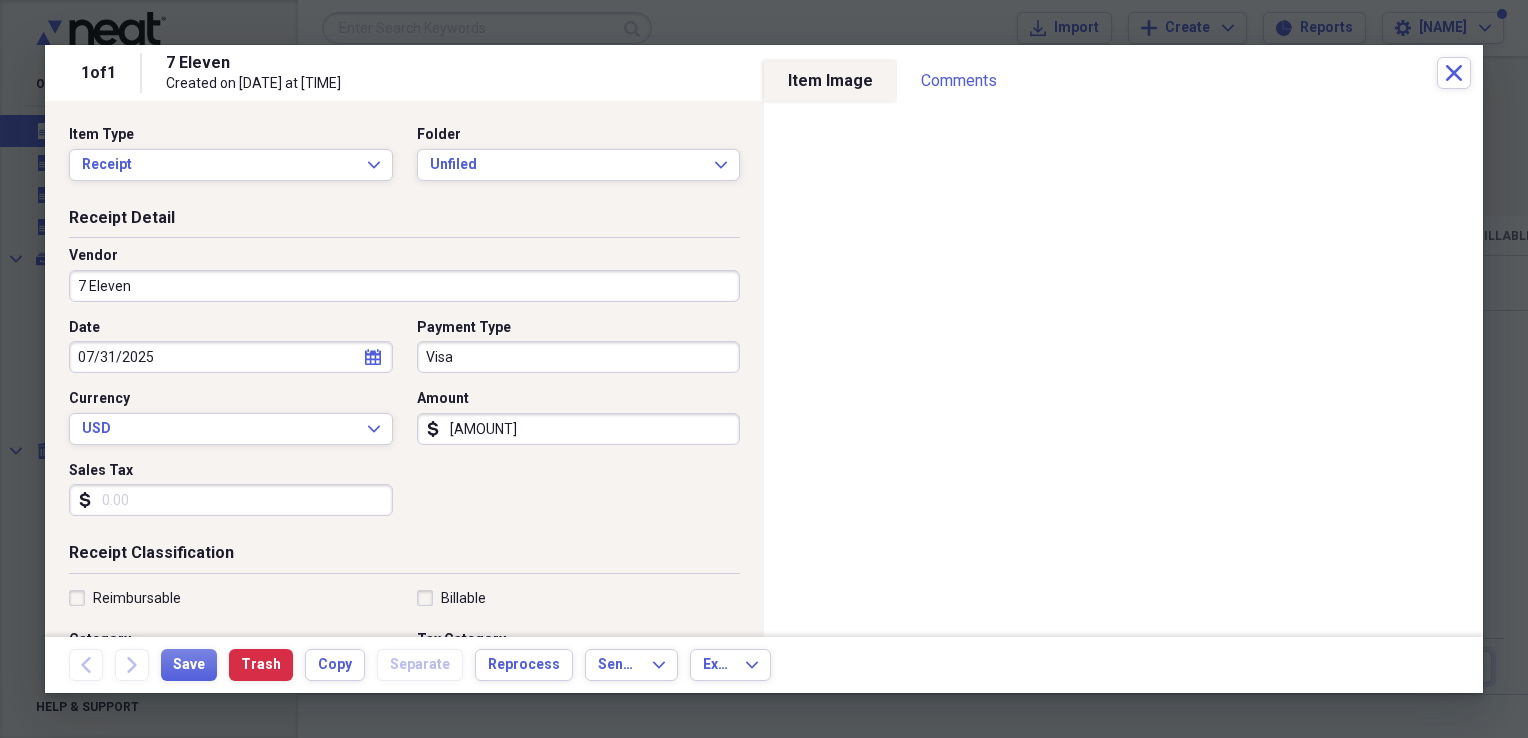 scroll, scrollTop: 483, scrollLeft: 0, axis: vertical 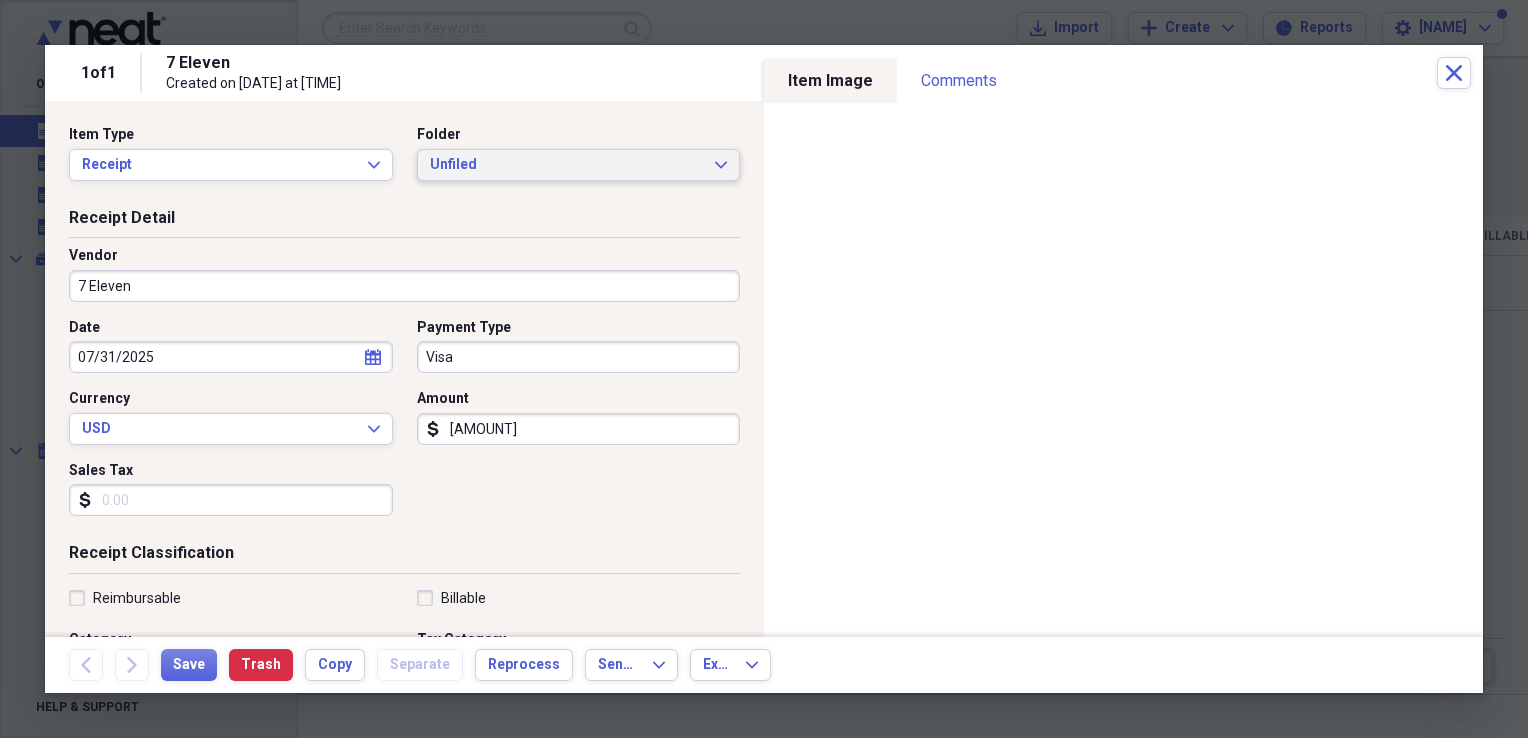 click on "Unfiled" at bounding box center (567, 165) 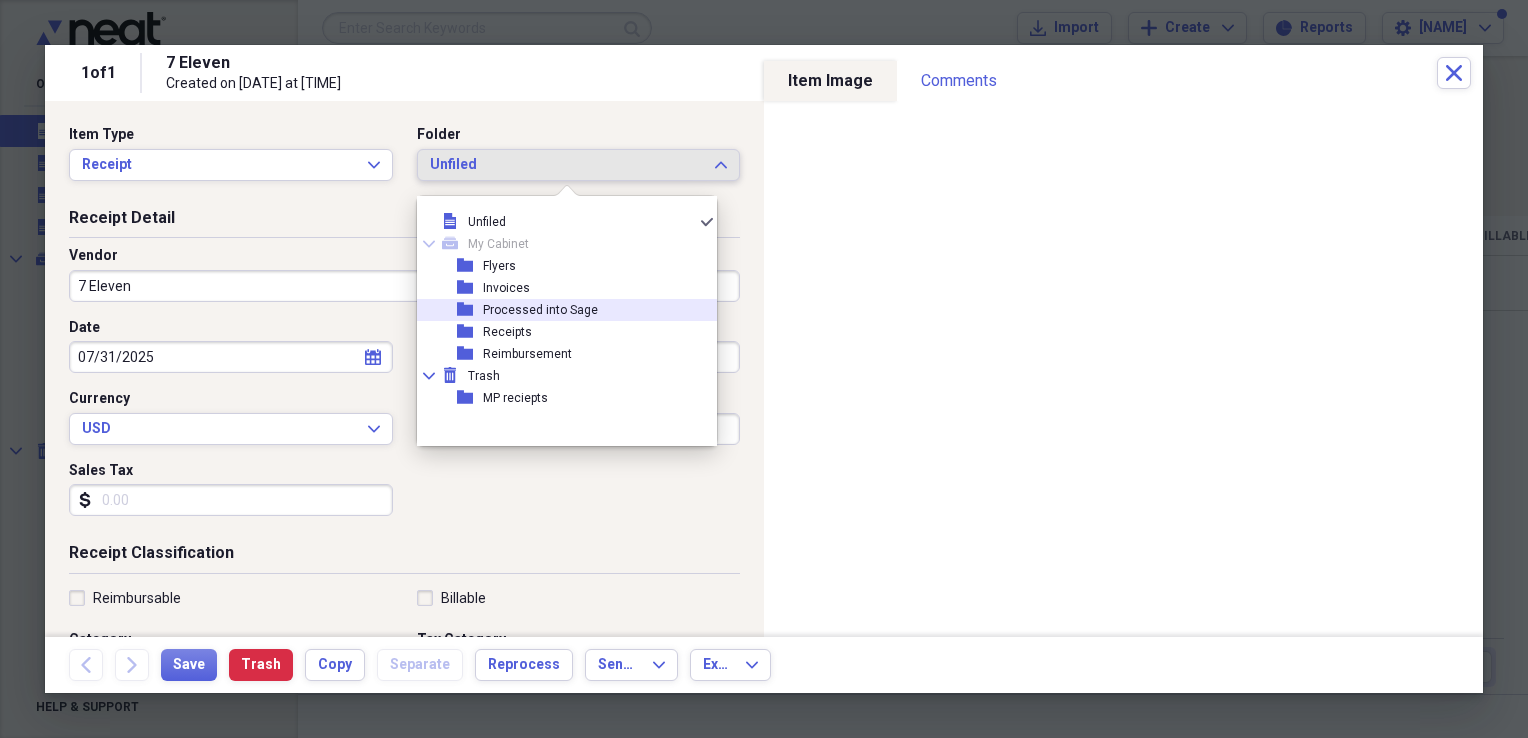 click on "Processed into Sage" at bounding box center [540, 310] 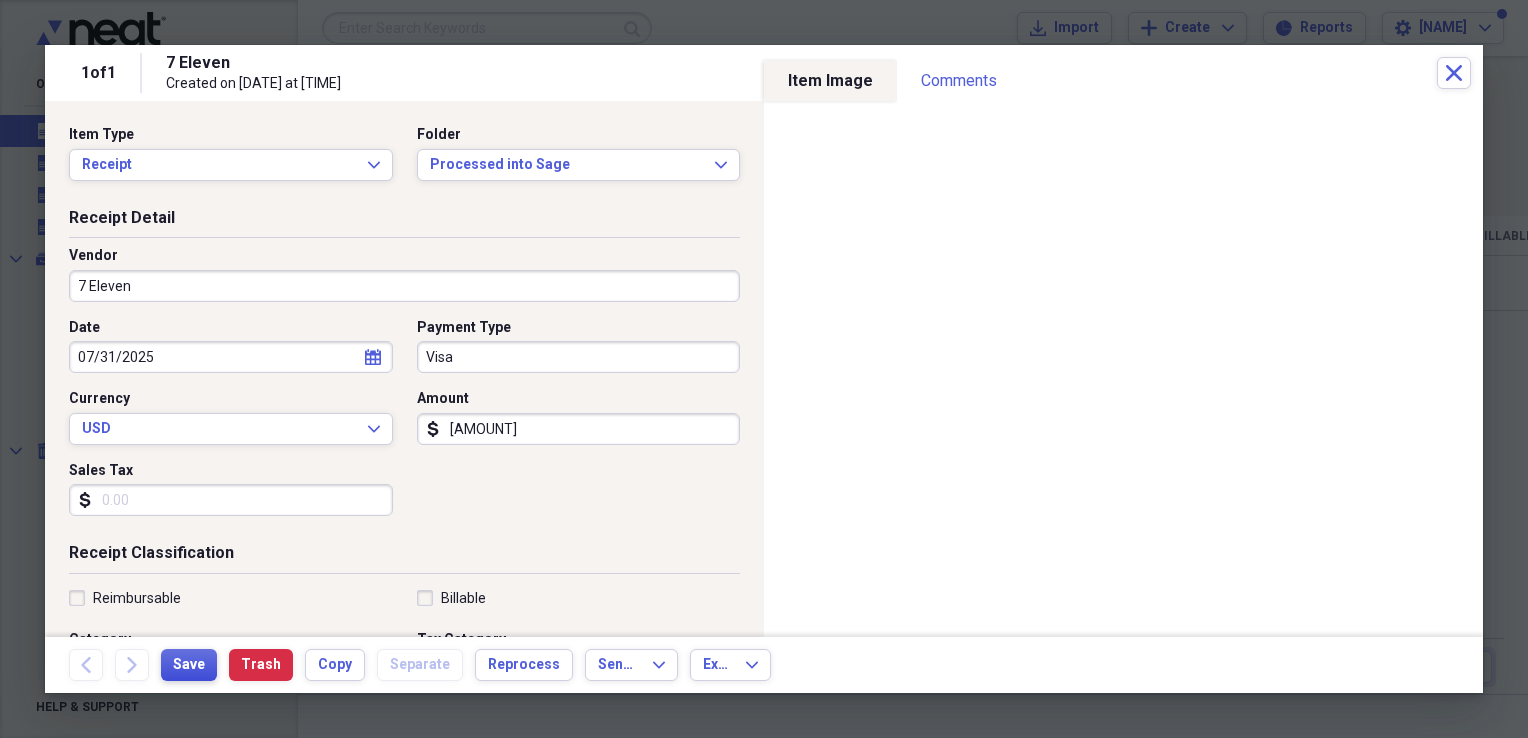click on "Save" at bounding box center [189, 665] 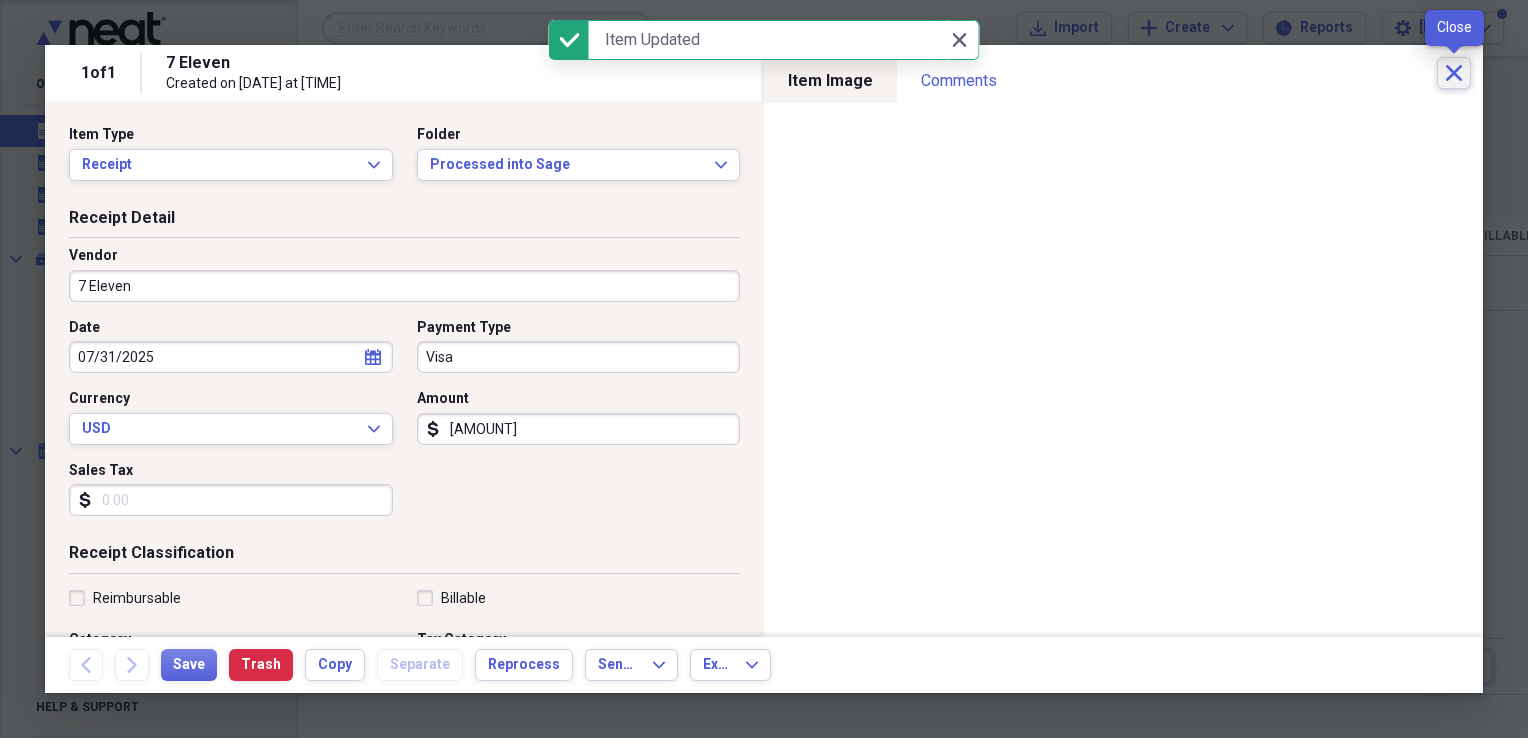 click on "Close" at bounding box center (1454, 73) 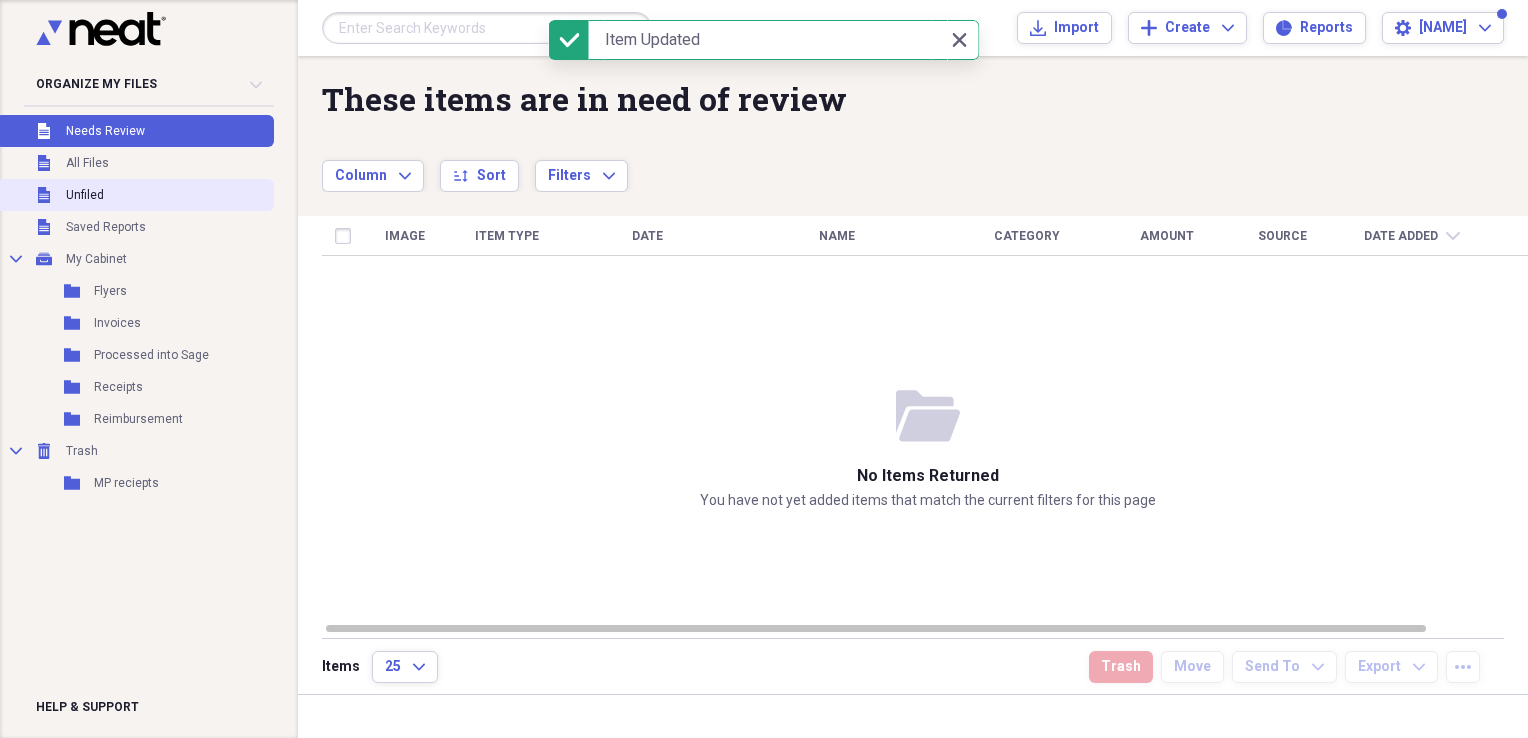 click on "Unfiled Unfiled" at bounding box center [135, 195] 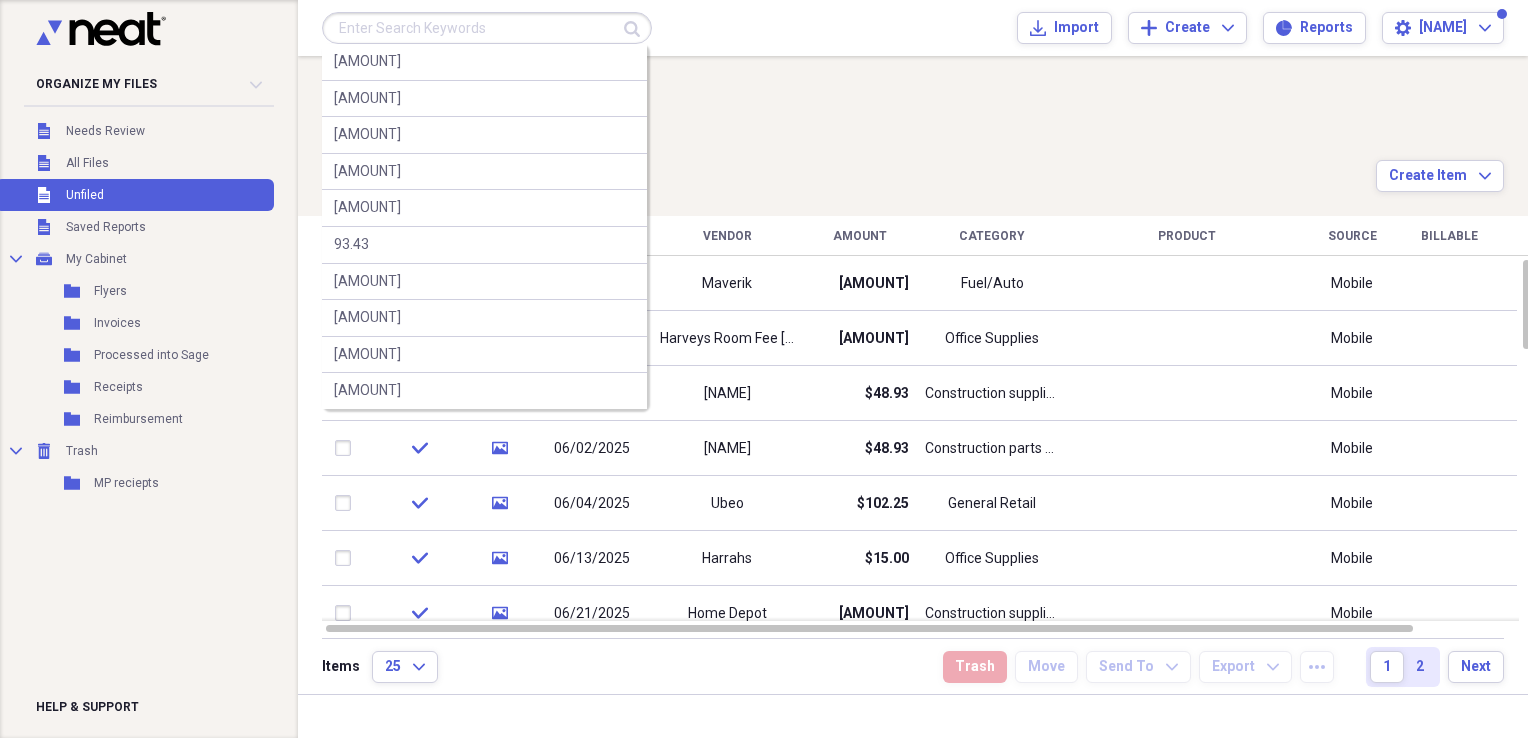 click at bounding box center (487, 28) 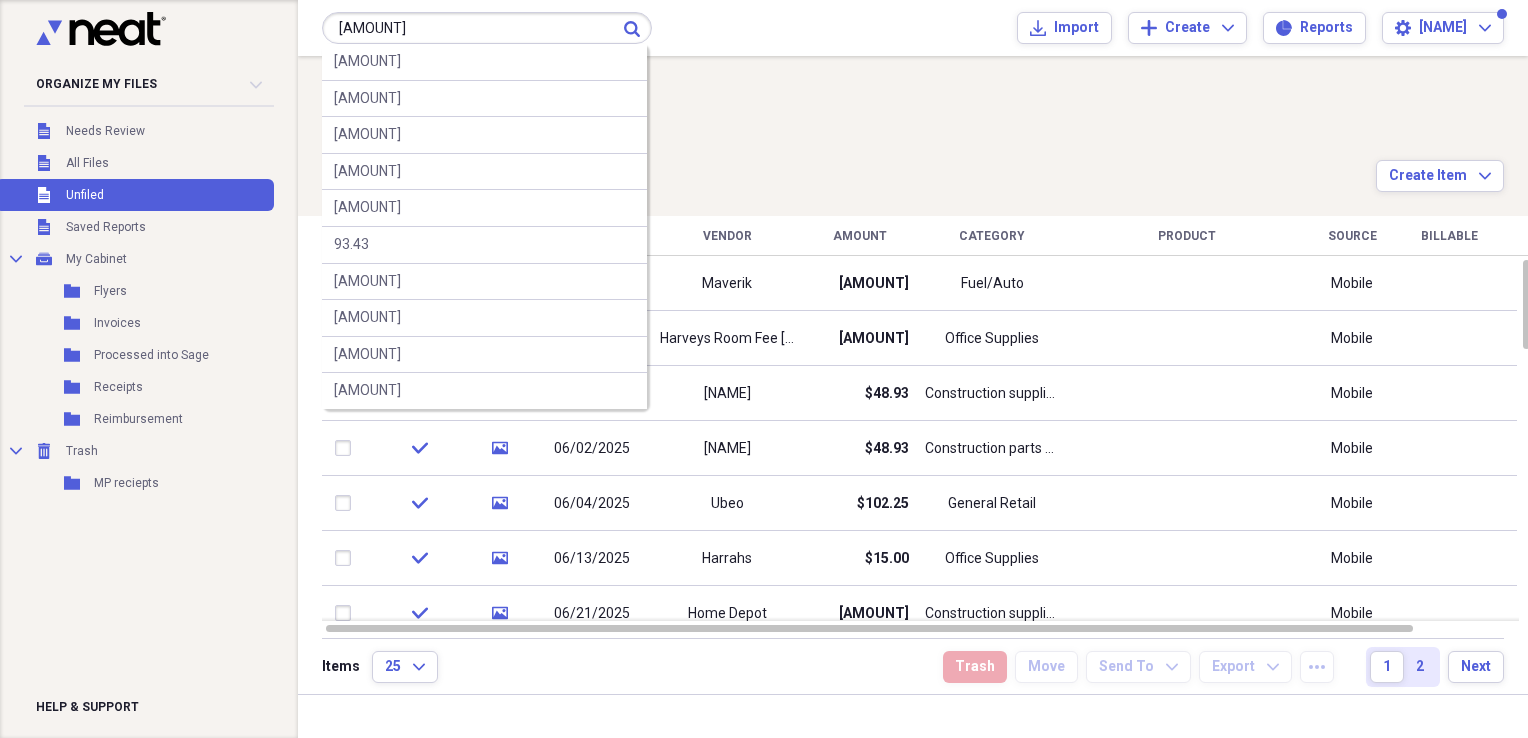 type on "[AMOUNT]" 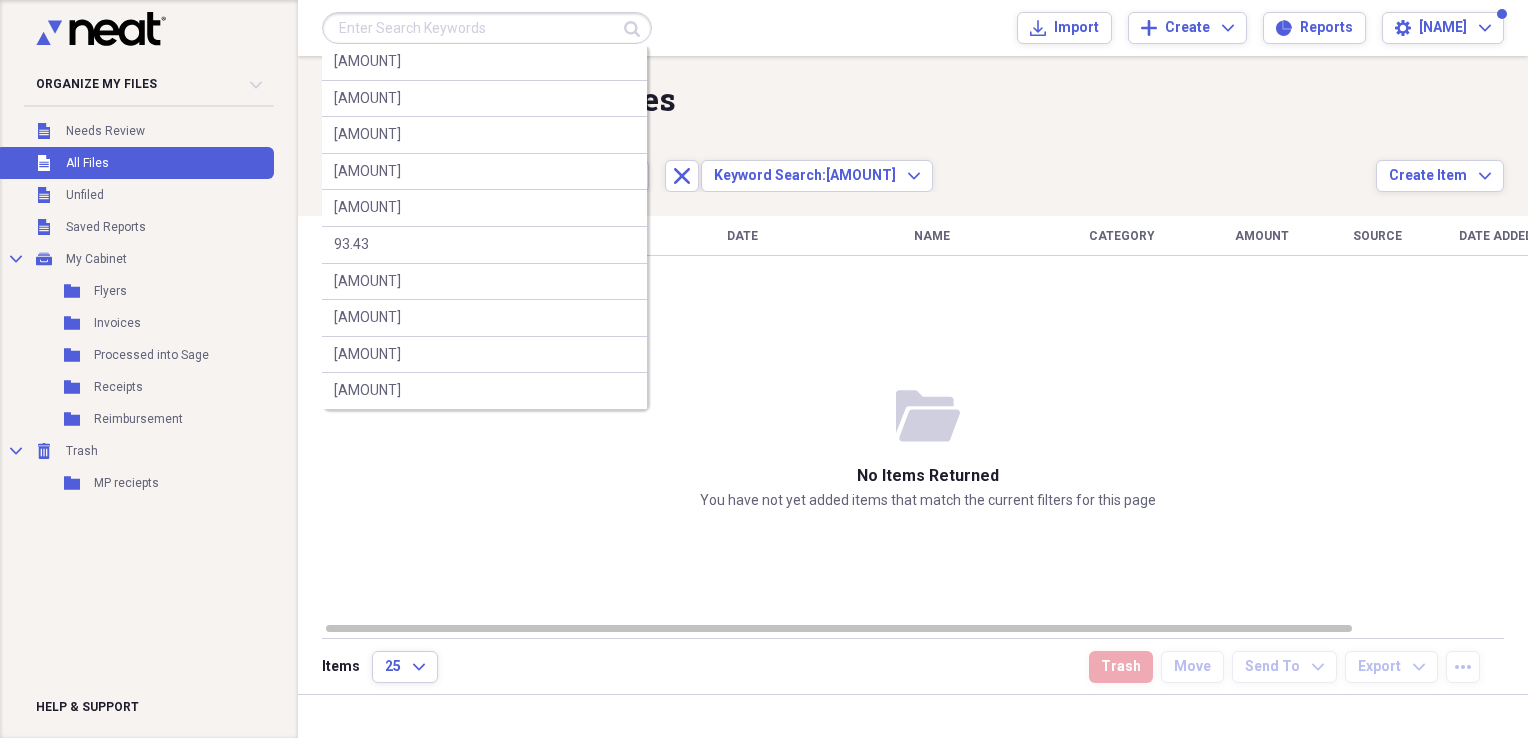 click at bounding box center (487, 28) 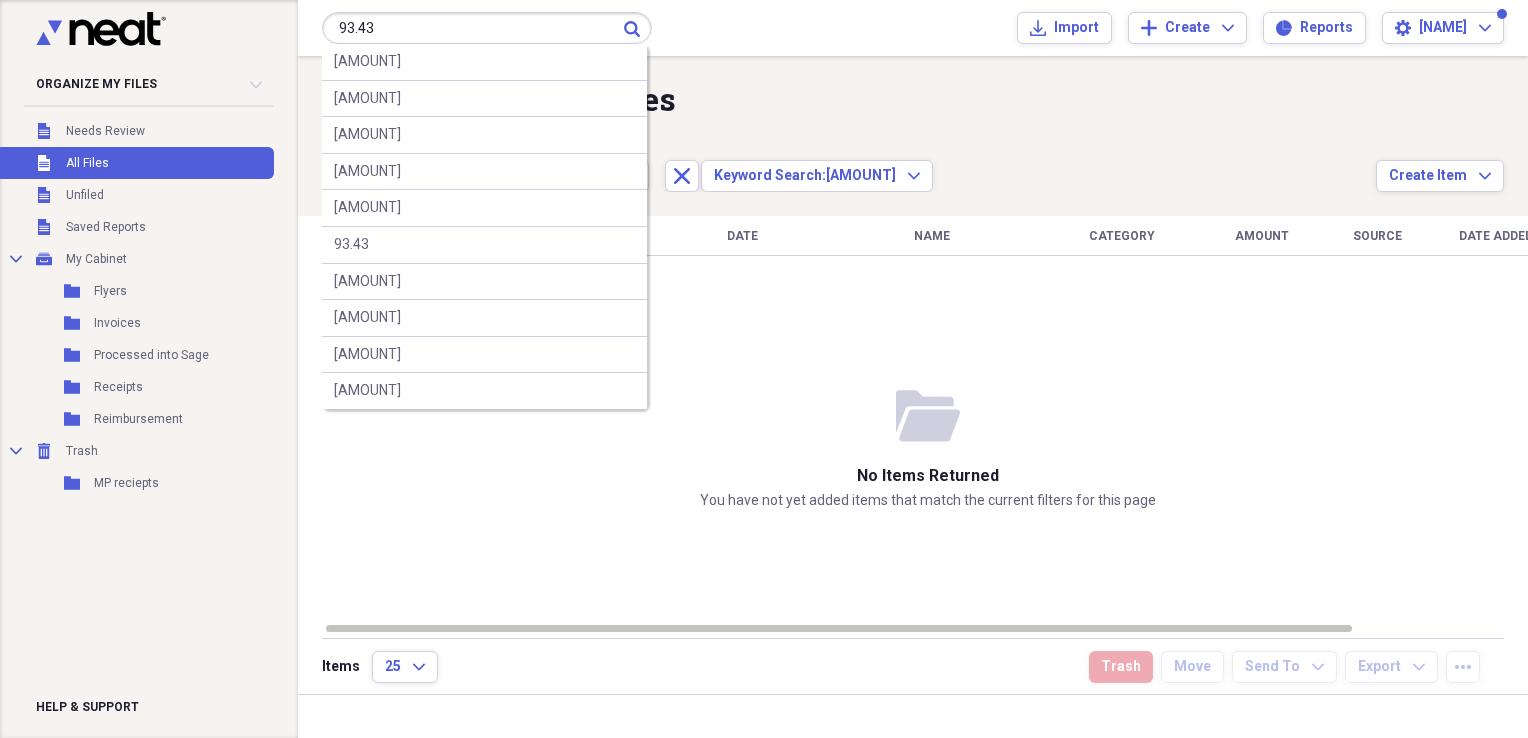 type on "93.43" 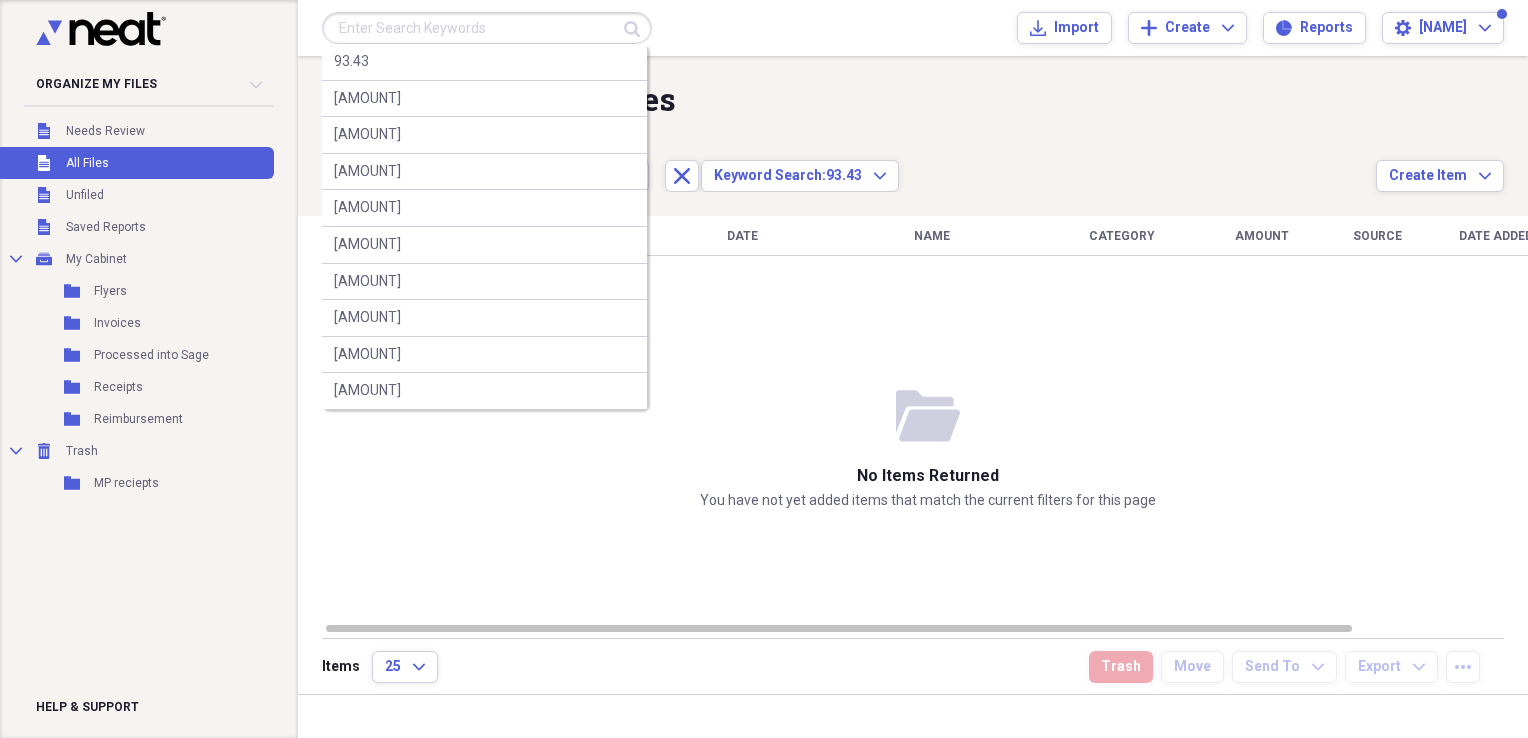 click at bounding box center (487, 28) 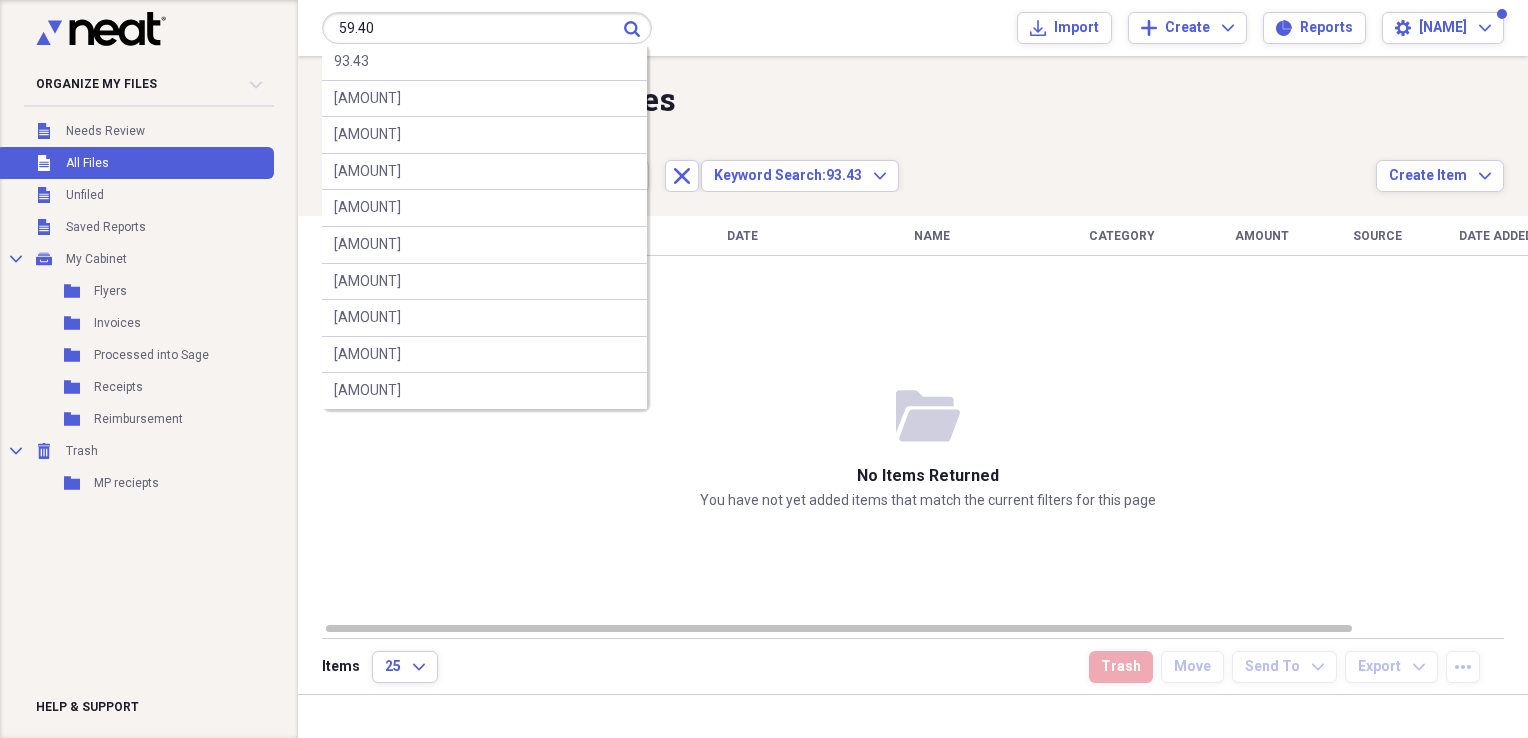 type on "59.40" 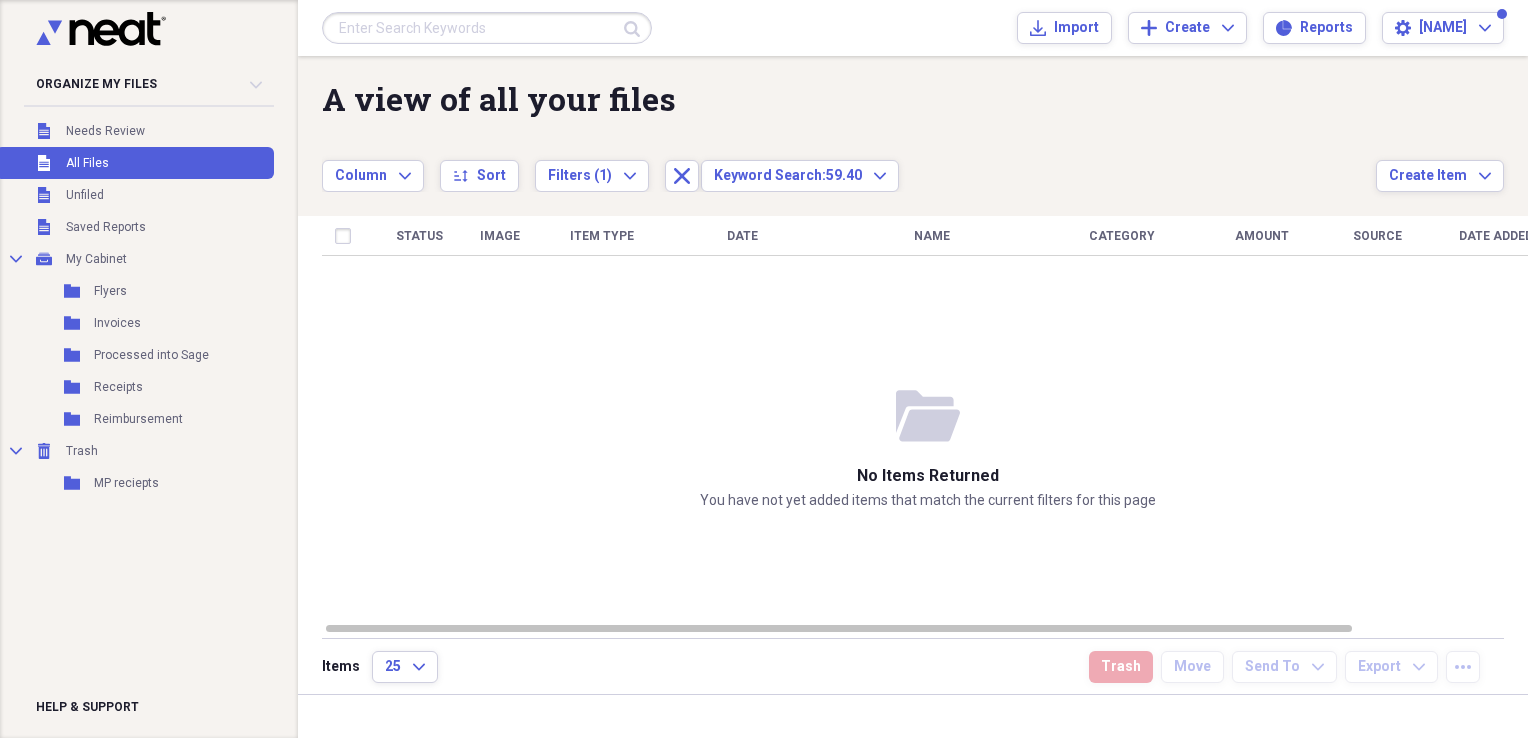 click at bounding box center [487, 28] 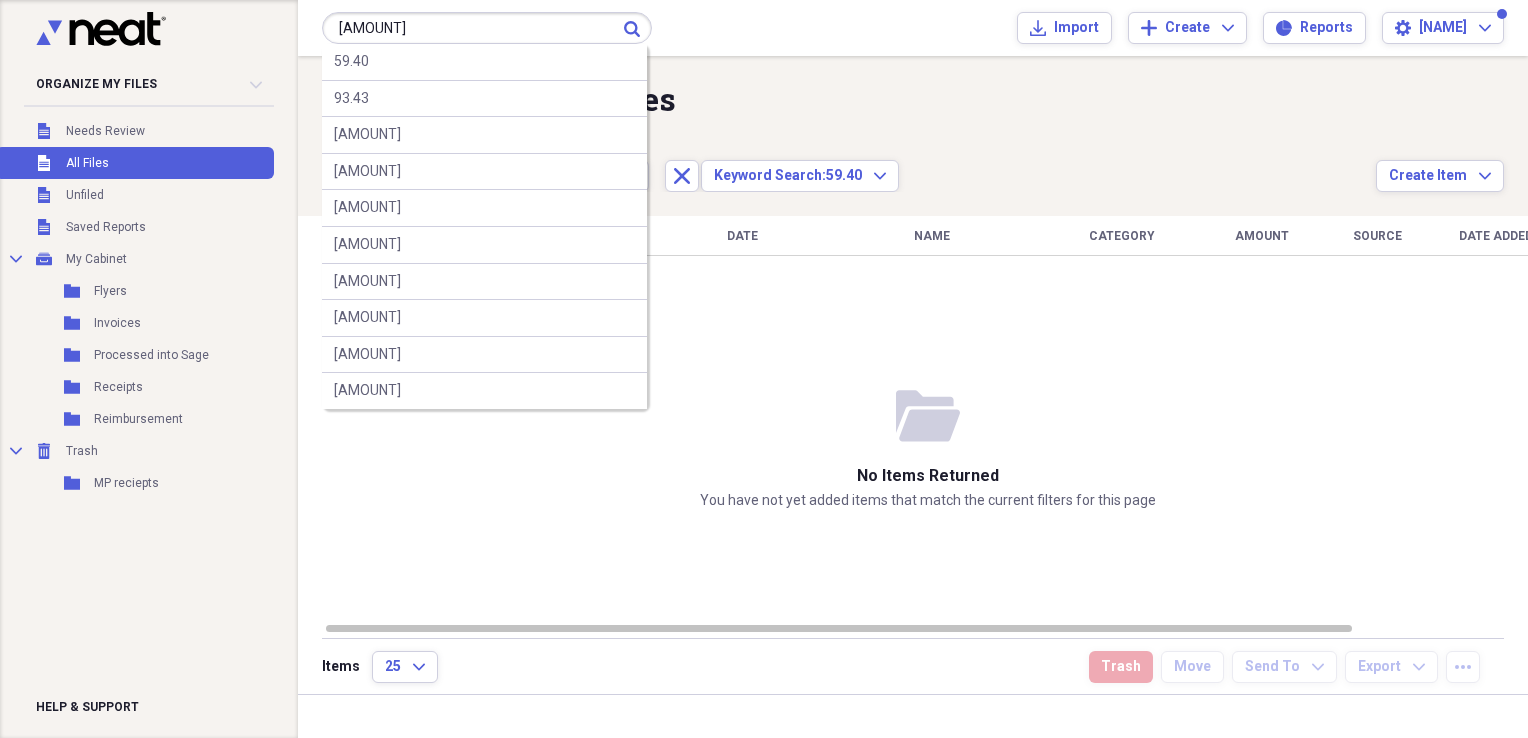 type on "[AMOUNT]" 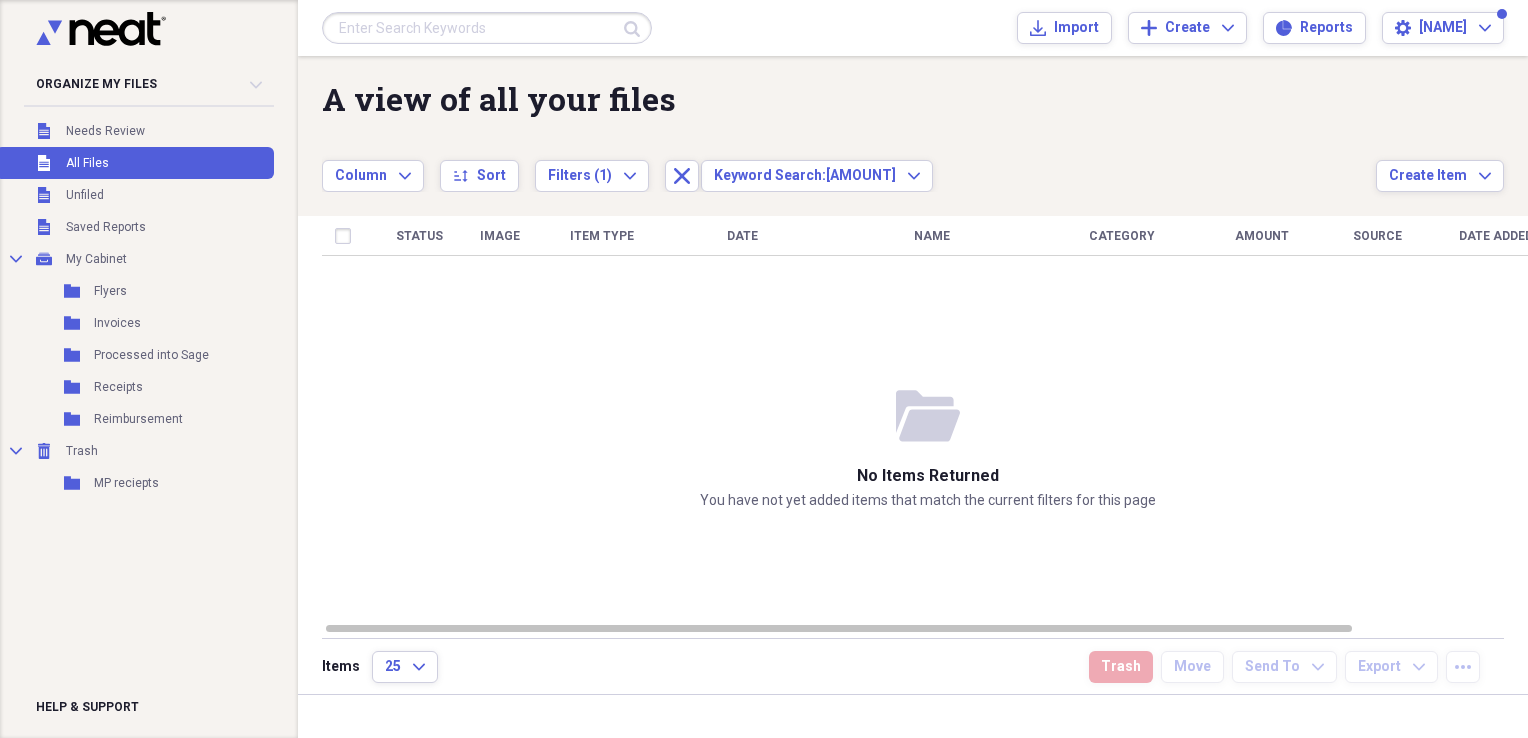 click at bounding box center [487, 28] 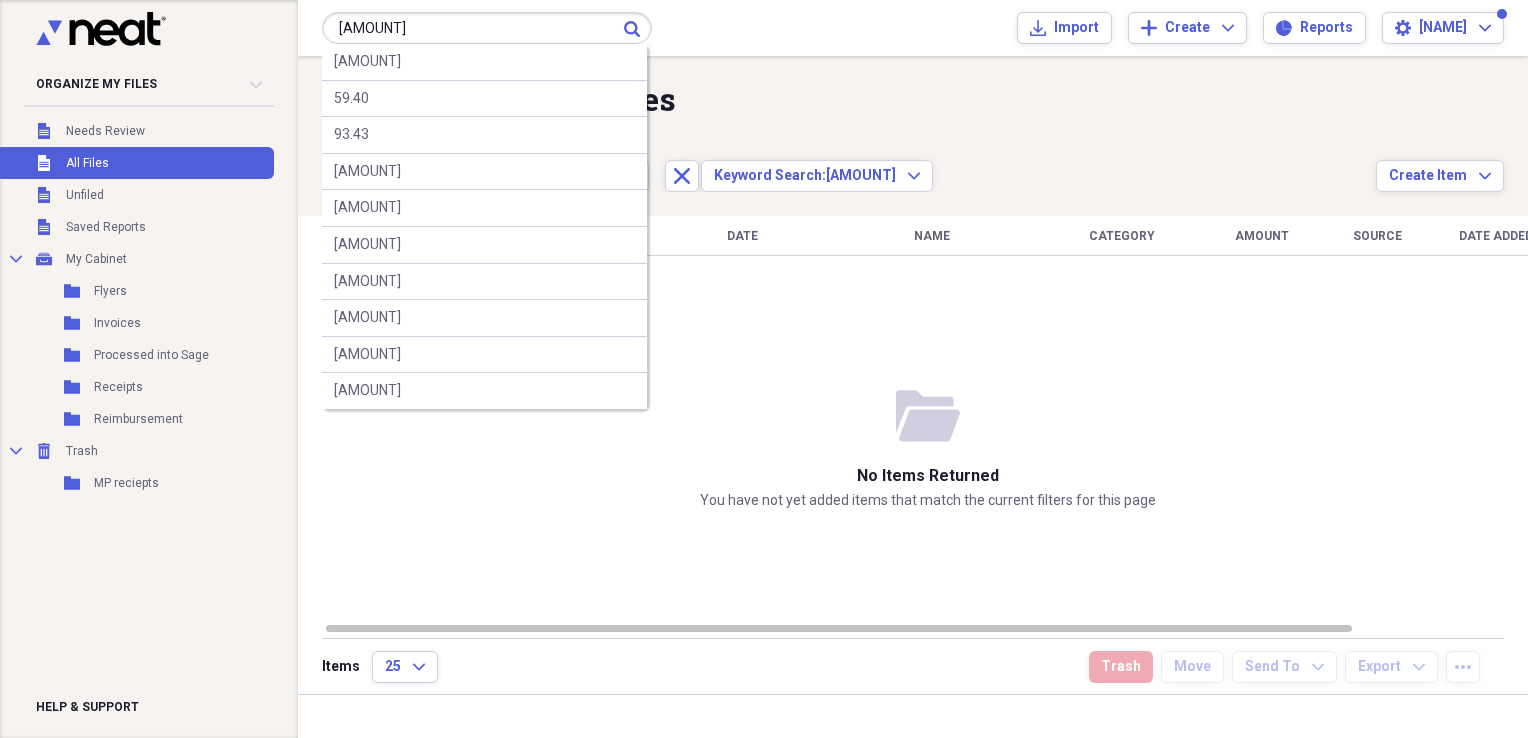 type on "[AMOUNT]" 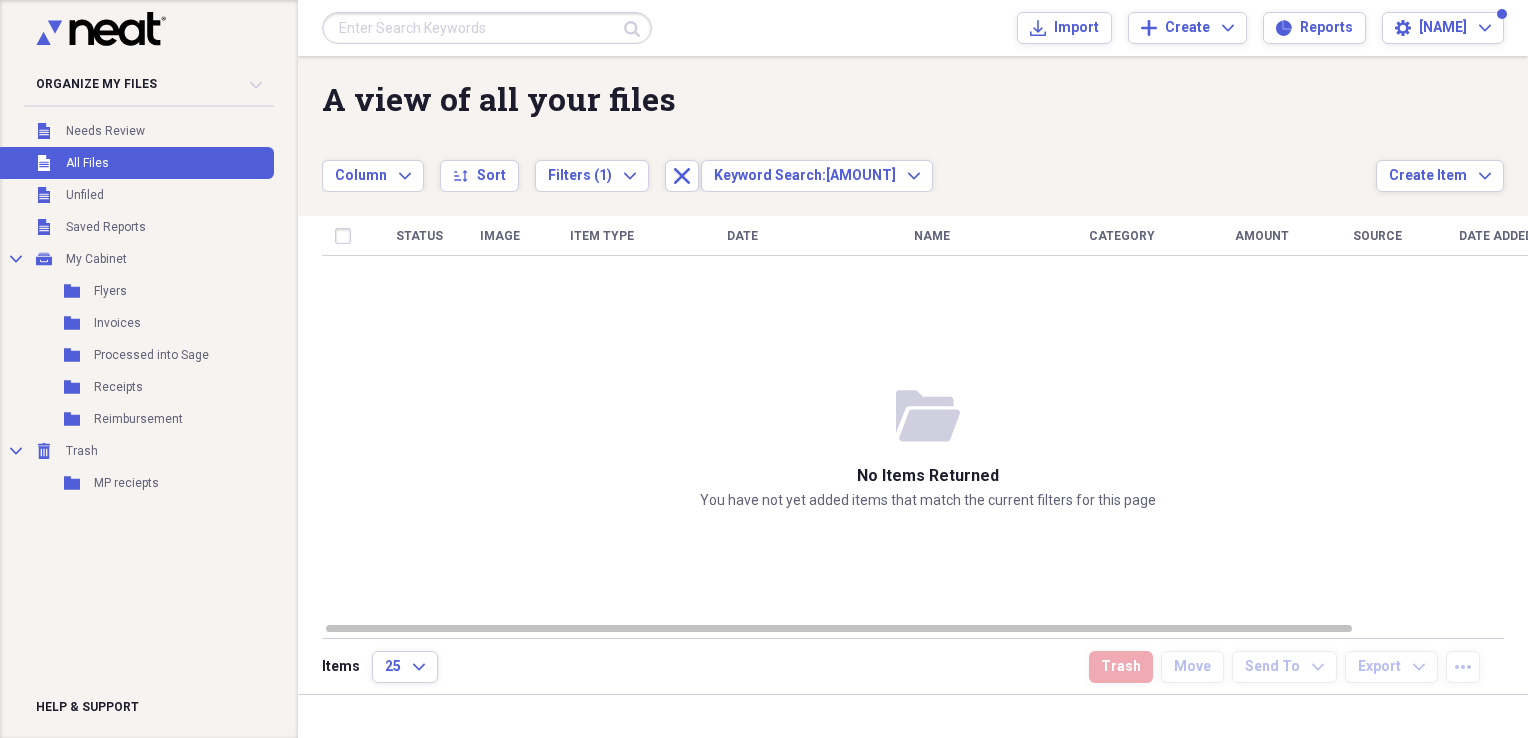 click at bounding box center (487, 28) 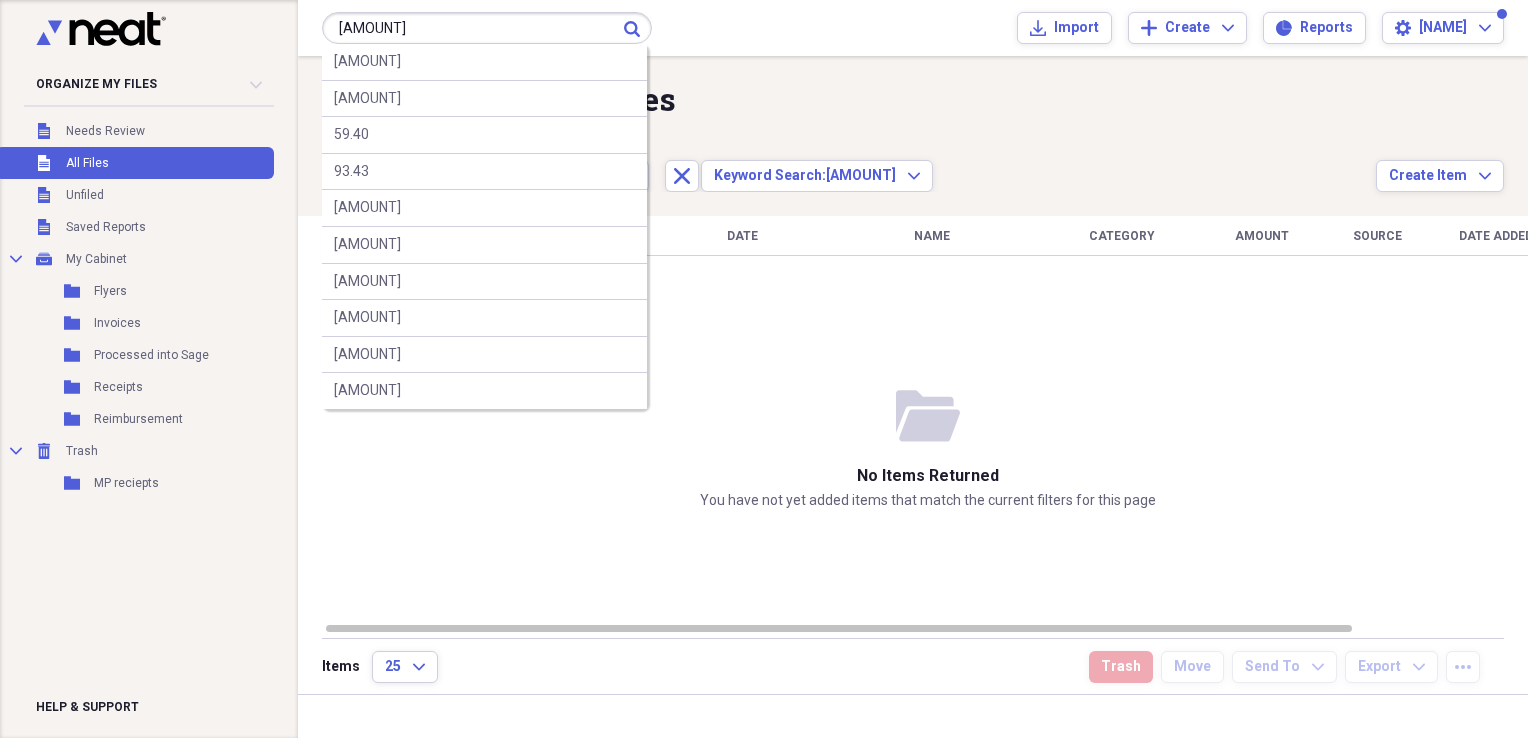 type on "[AMOUNT]" 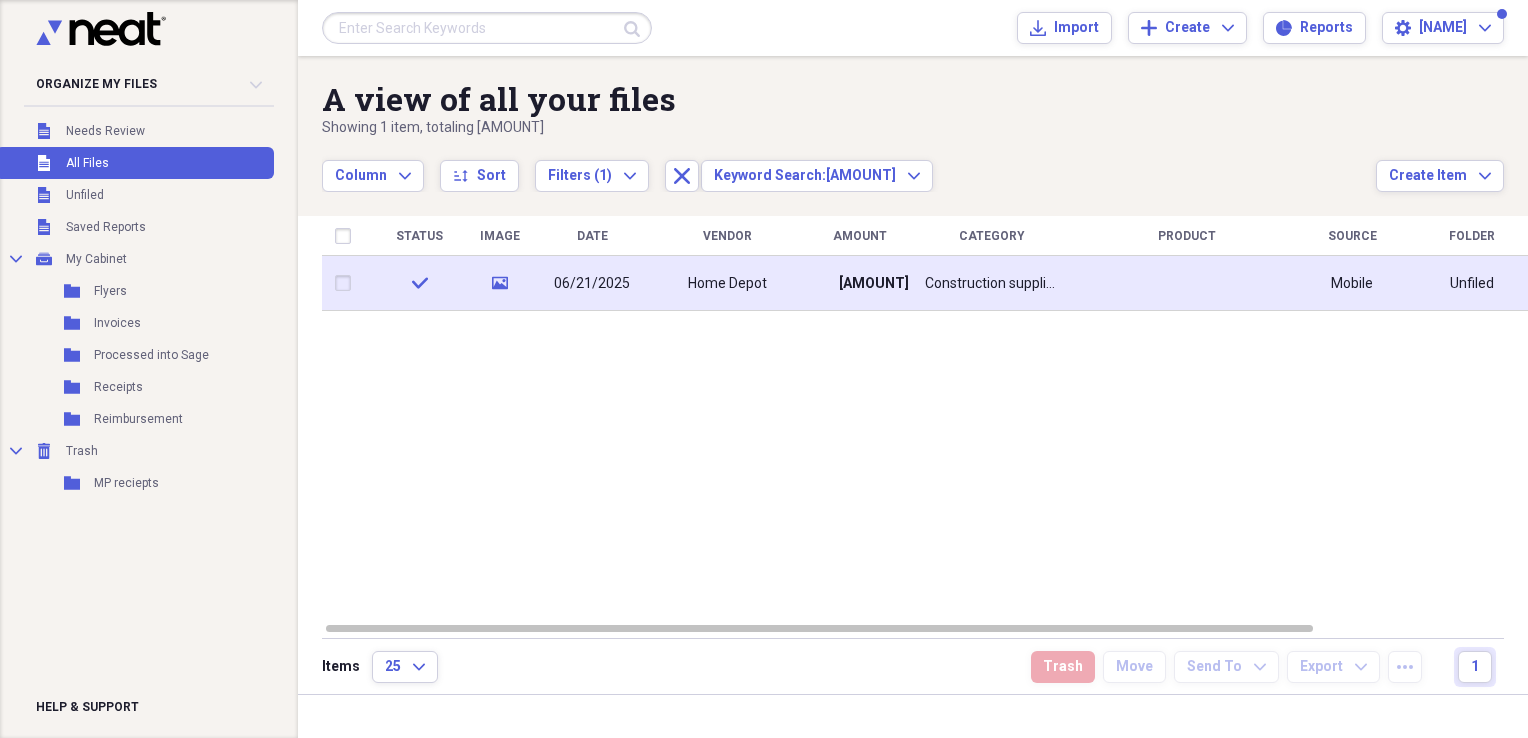 click at bounding box center (1187, 283) 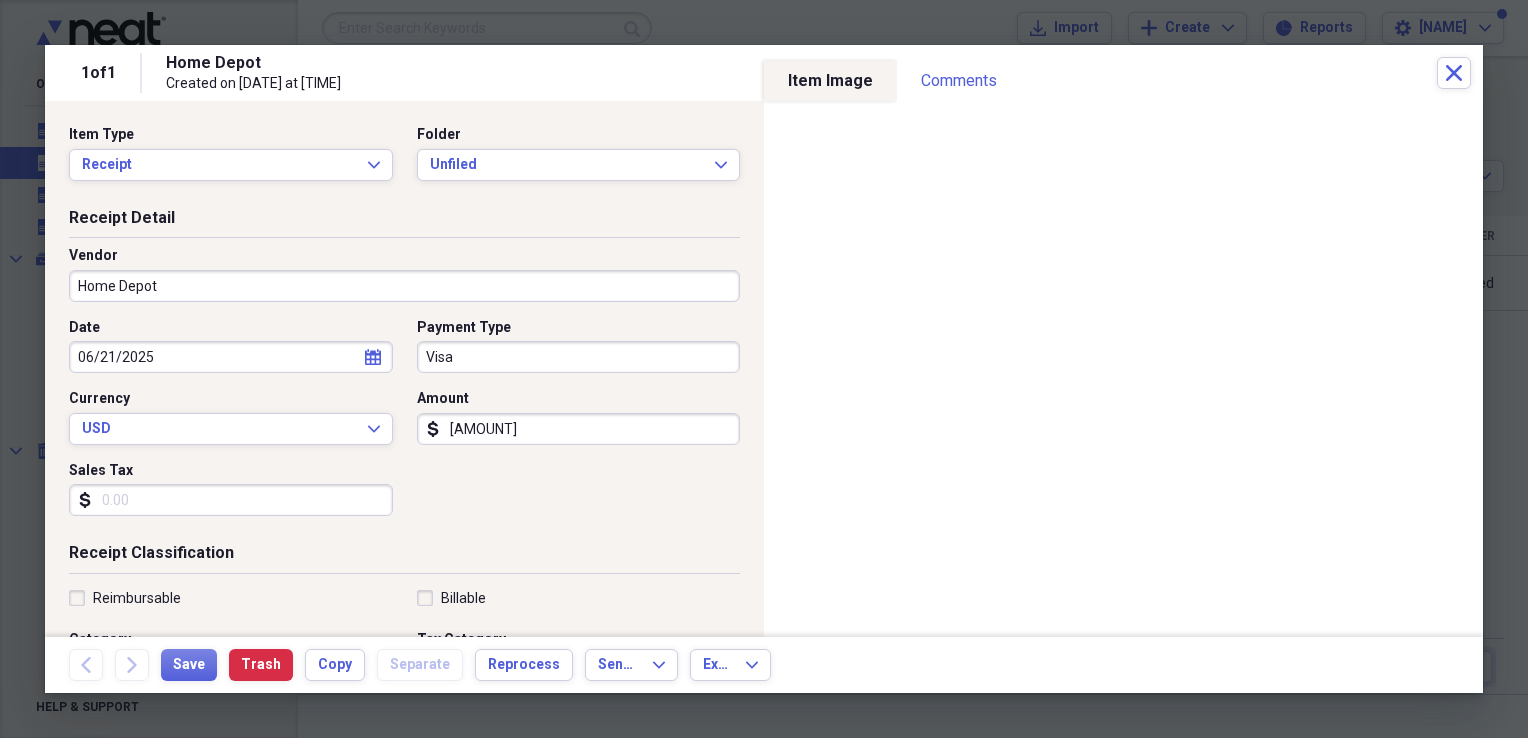 click on "Home Depot" at bounding box center (404, 286) 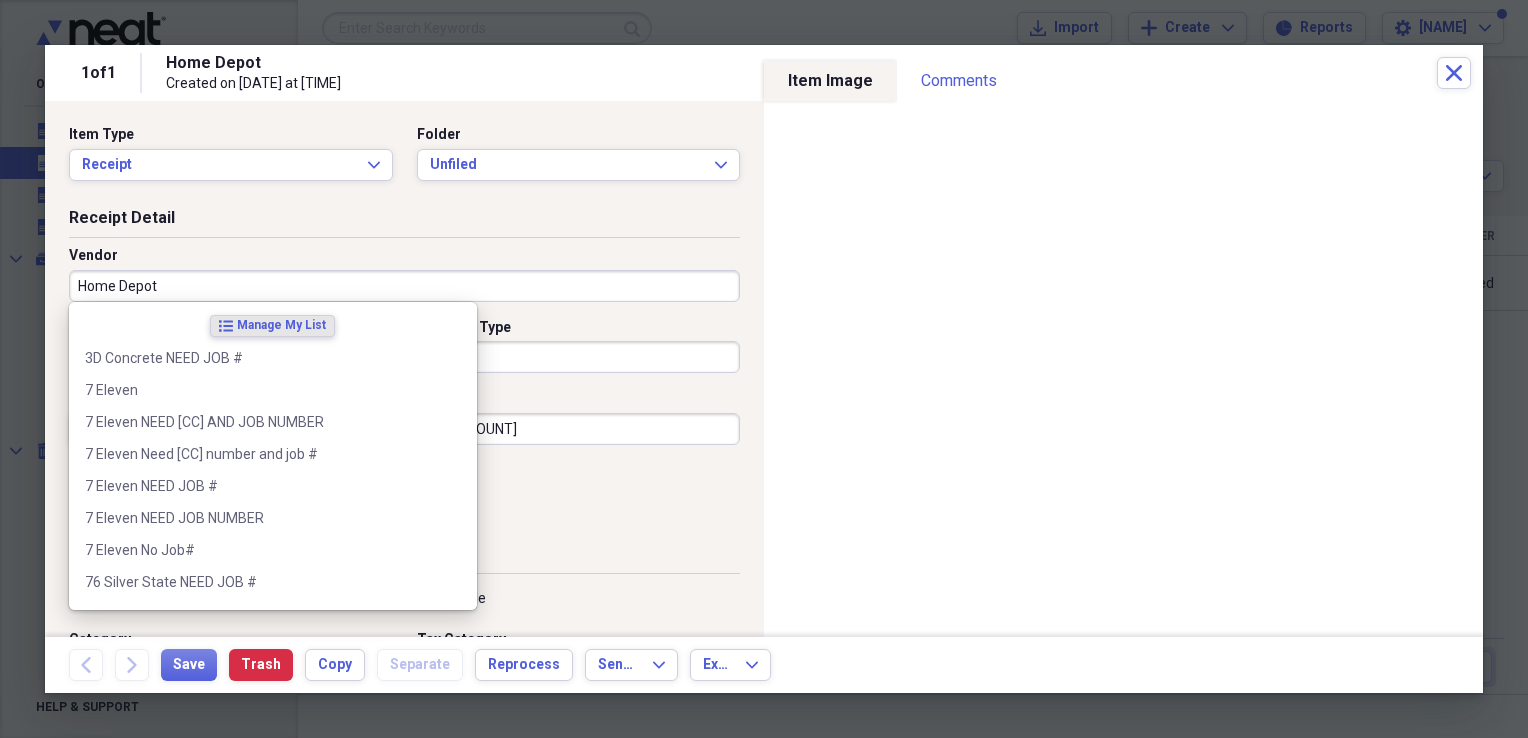 click on "Home Depot" at bounding box center [404, 286] 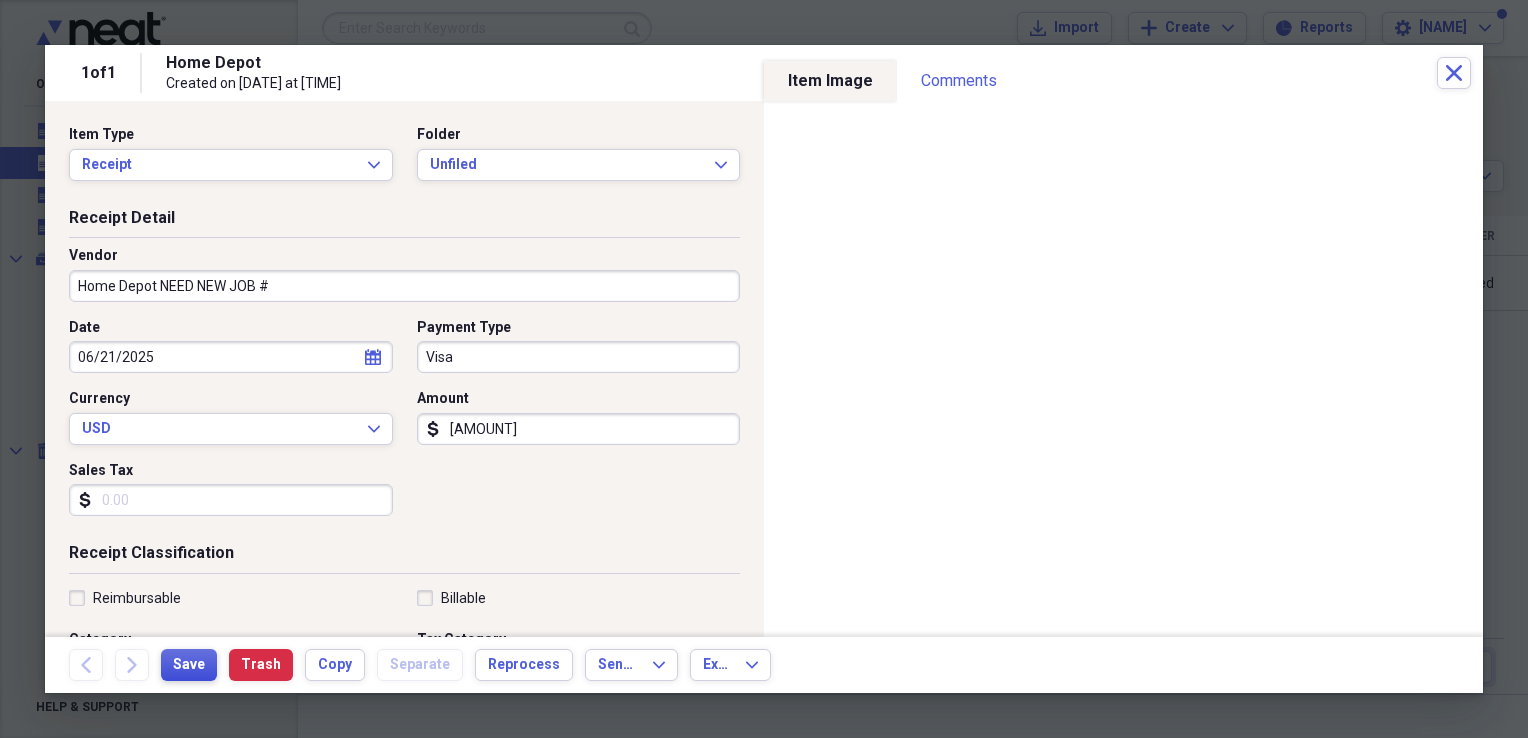 click on "Save" at bounding box center (189, 665) 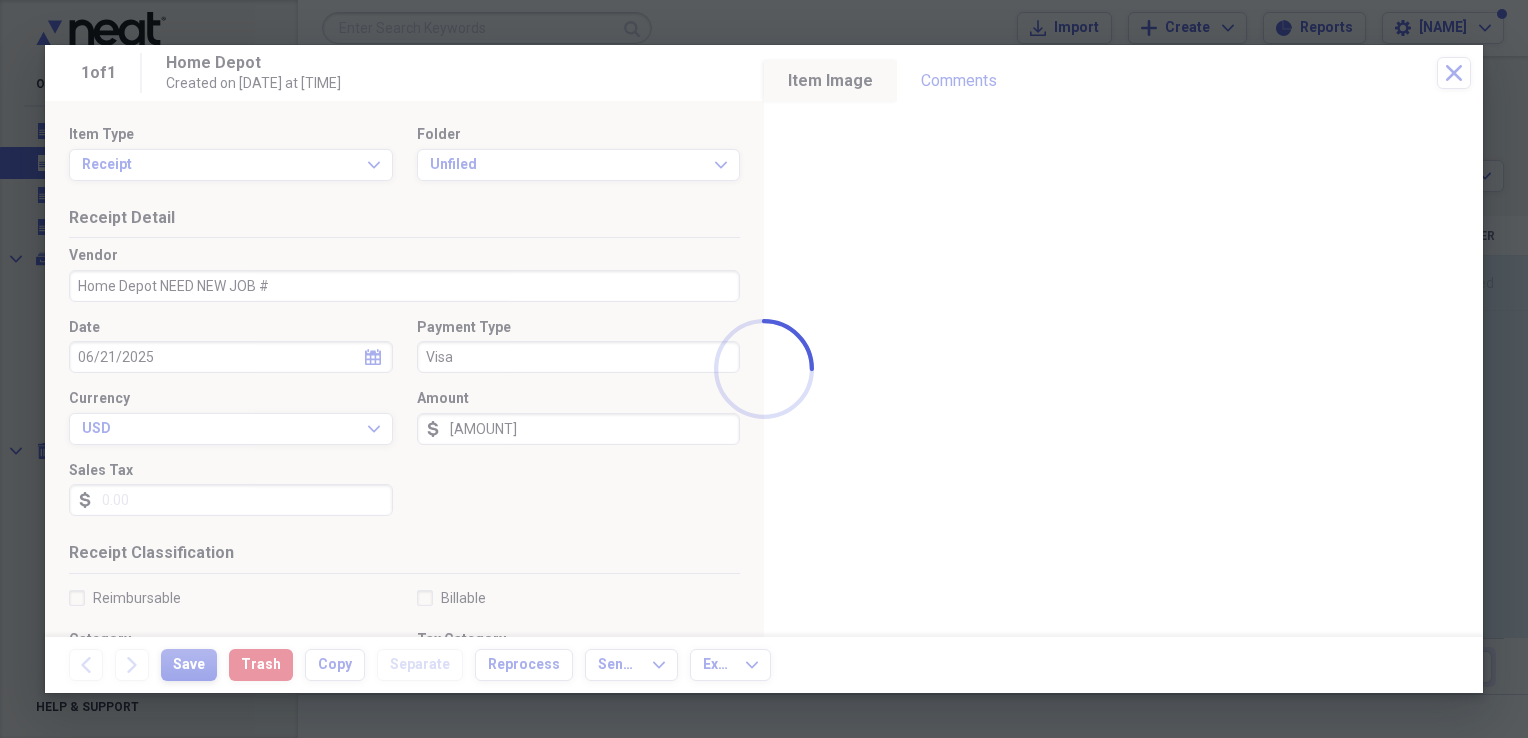 type on "Home Depot NEED NEW JOB #" 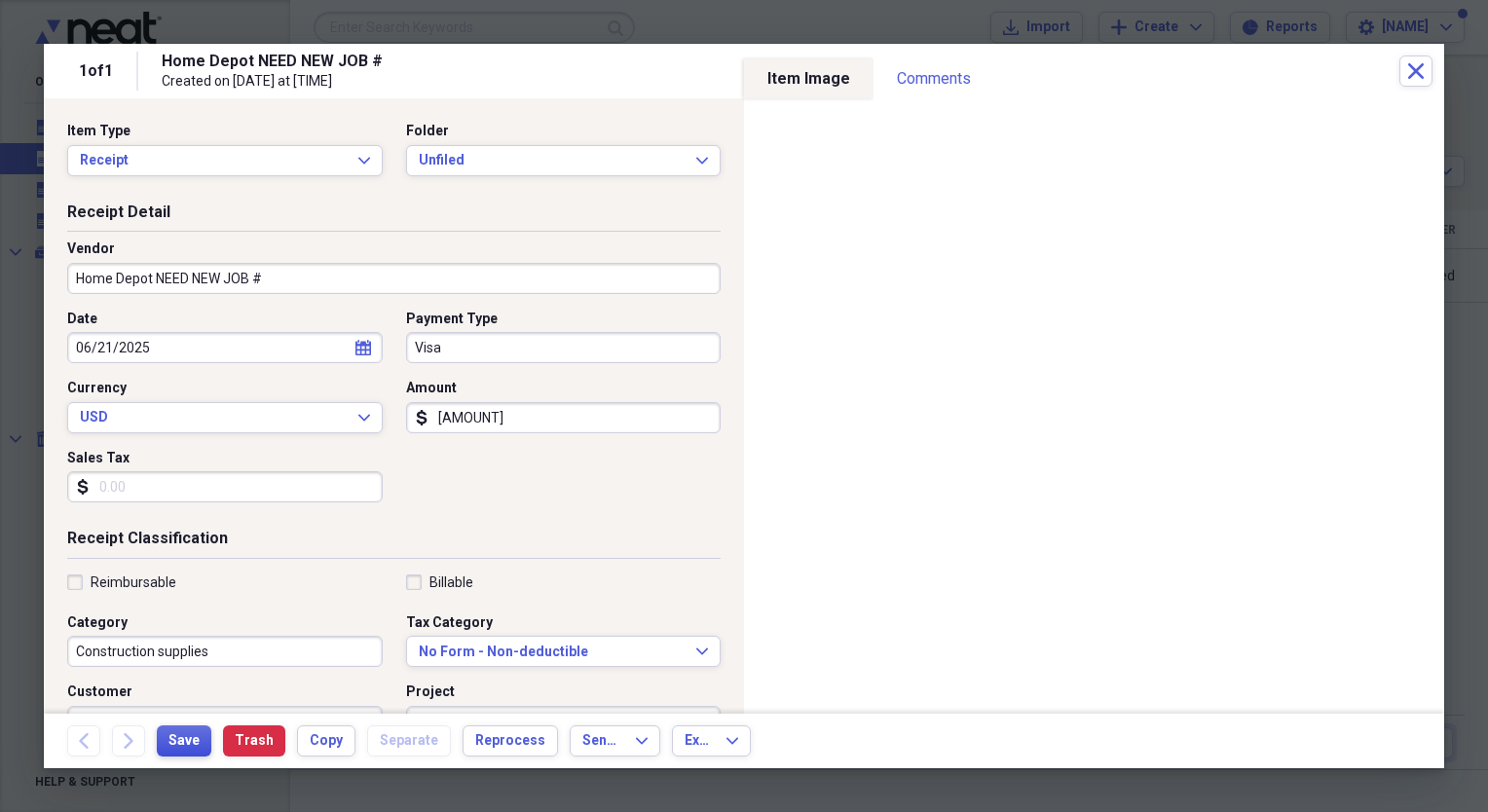 click on "Save" at bounding box center (184, 741) 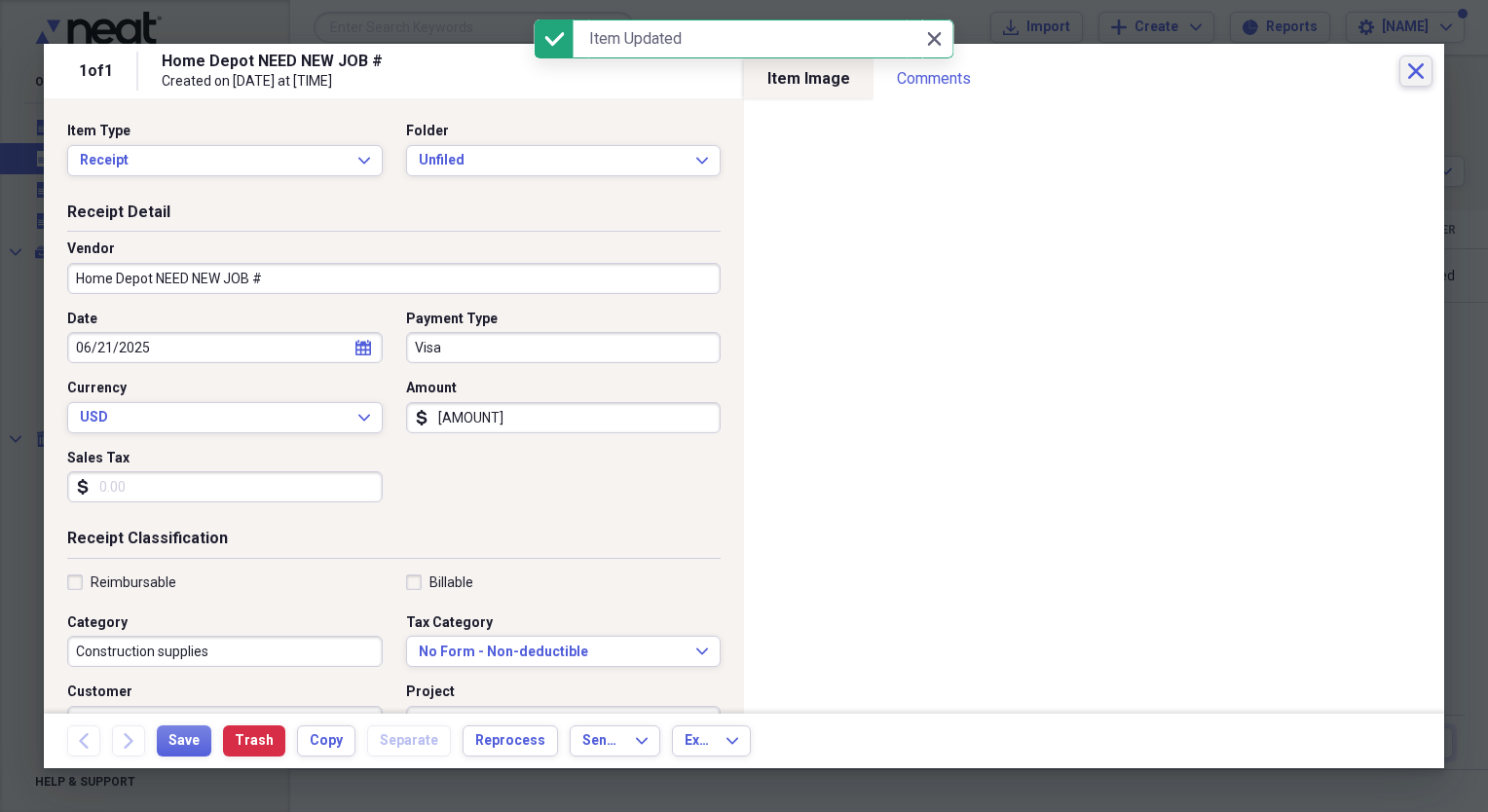 click on "Close" at bounding box center [1416, 71] 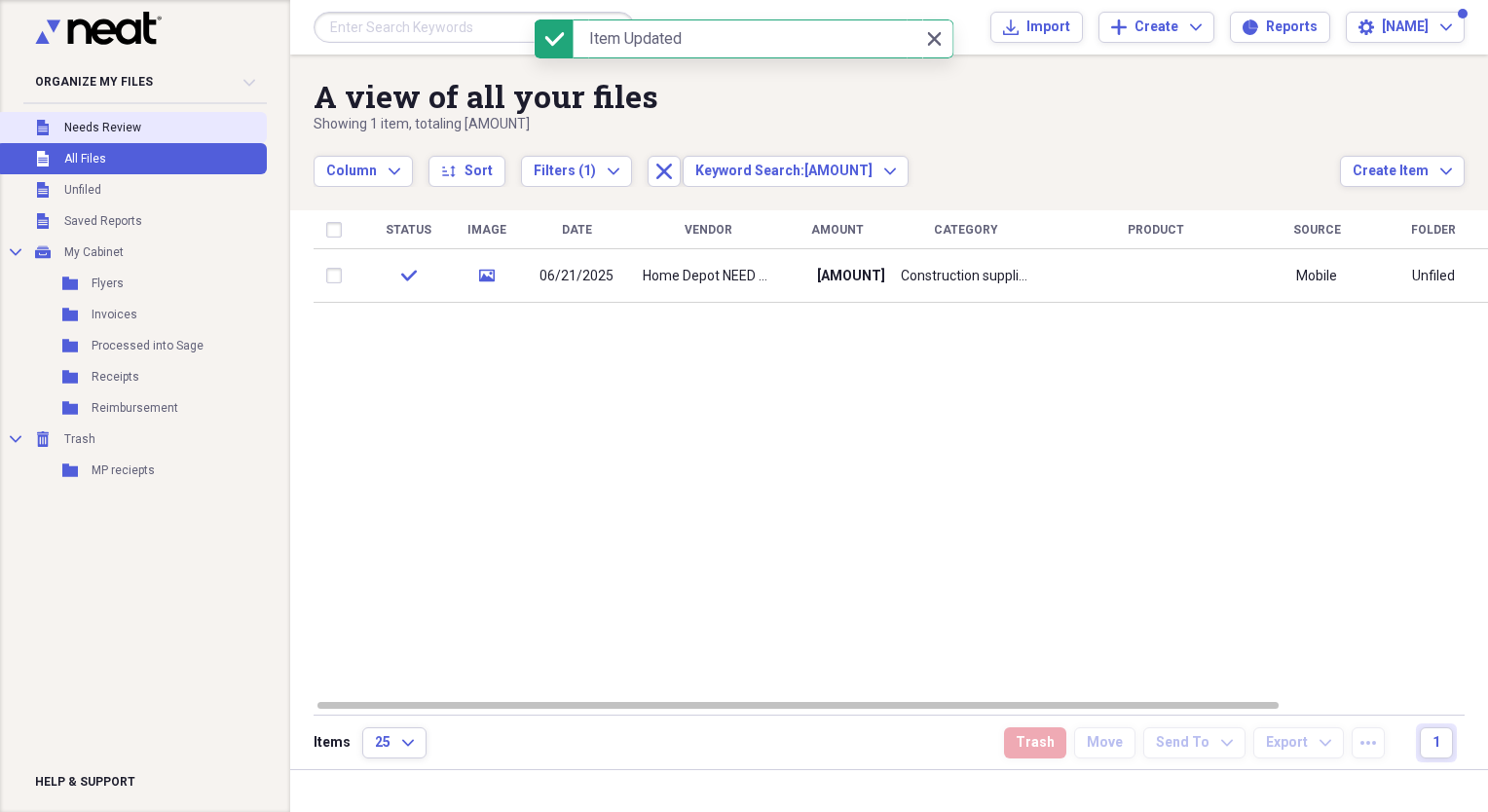 click on "Unfiled Needs Review" at bounding box center [131, 128] 